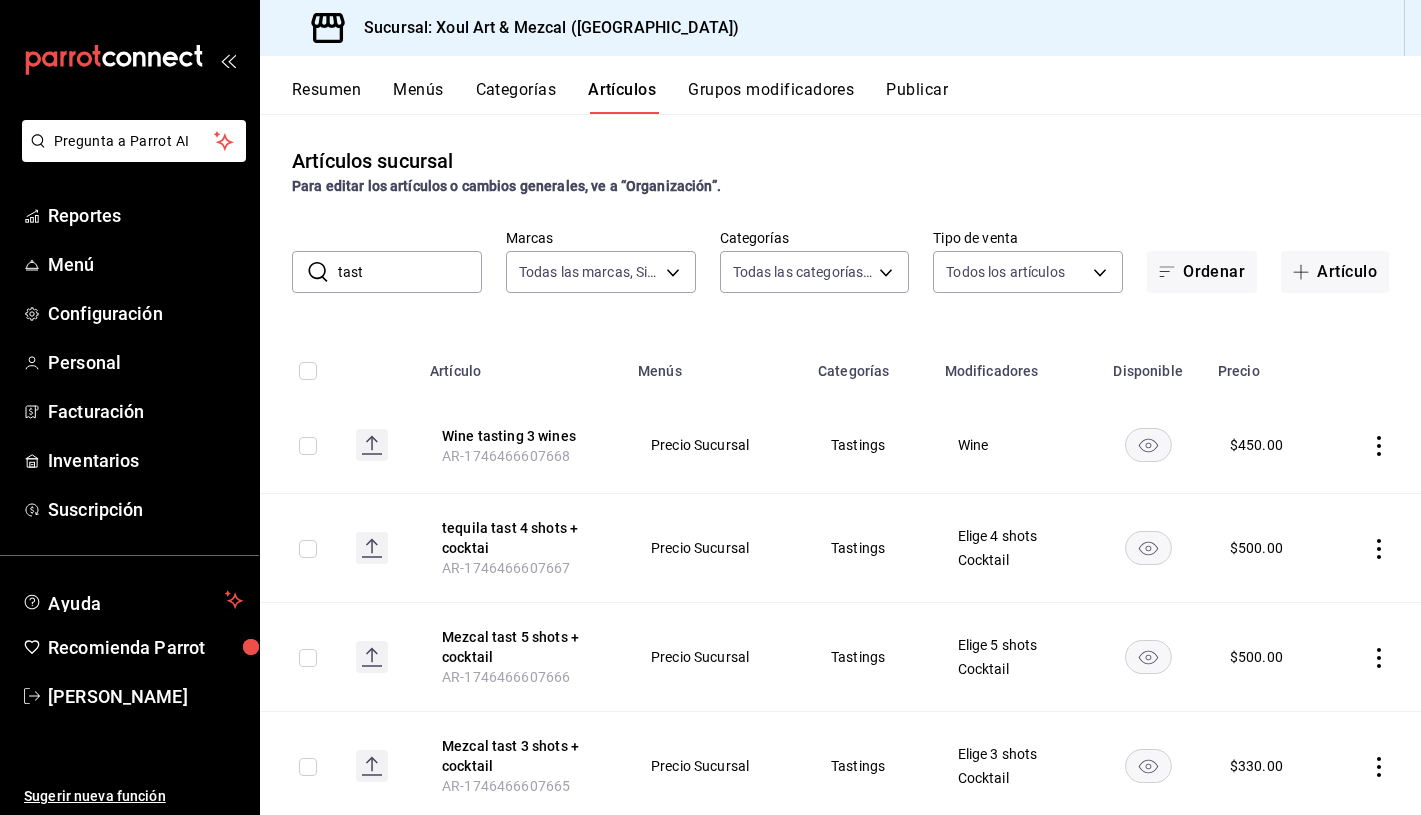 scroll, scrollTop: 0, scrollLeft: 0, axis: both 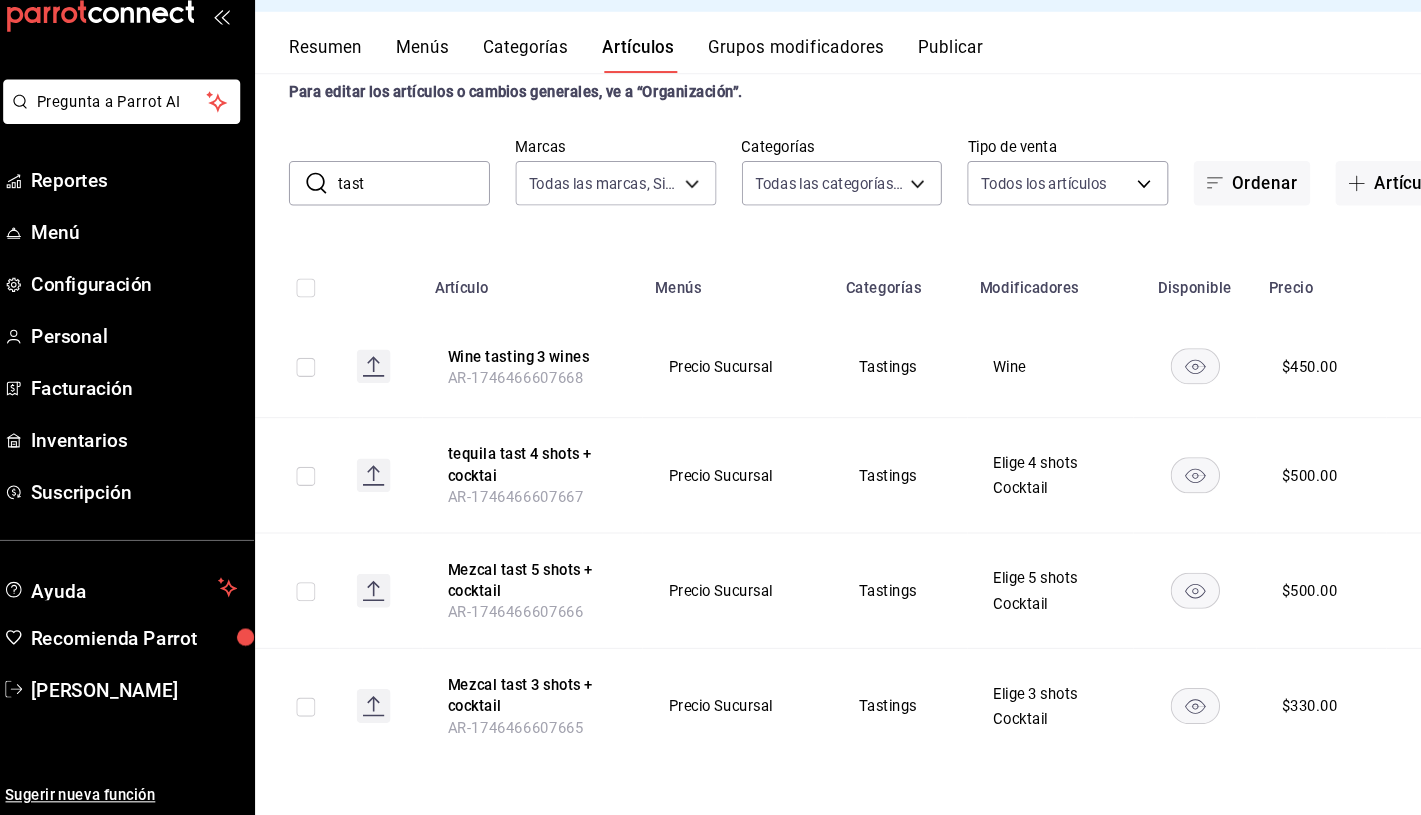 click on "Menús" at bounding box center (418, 97) 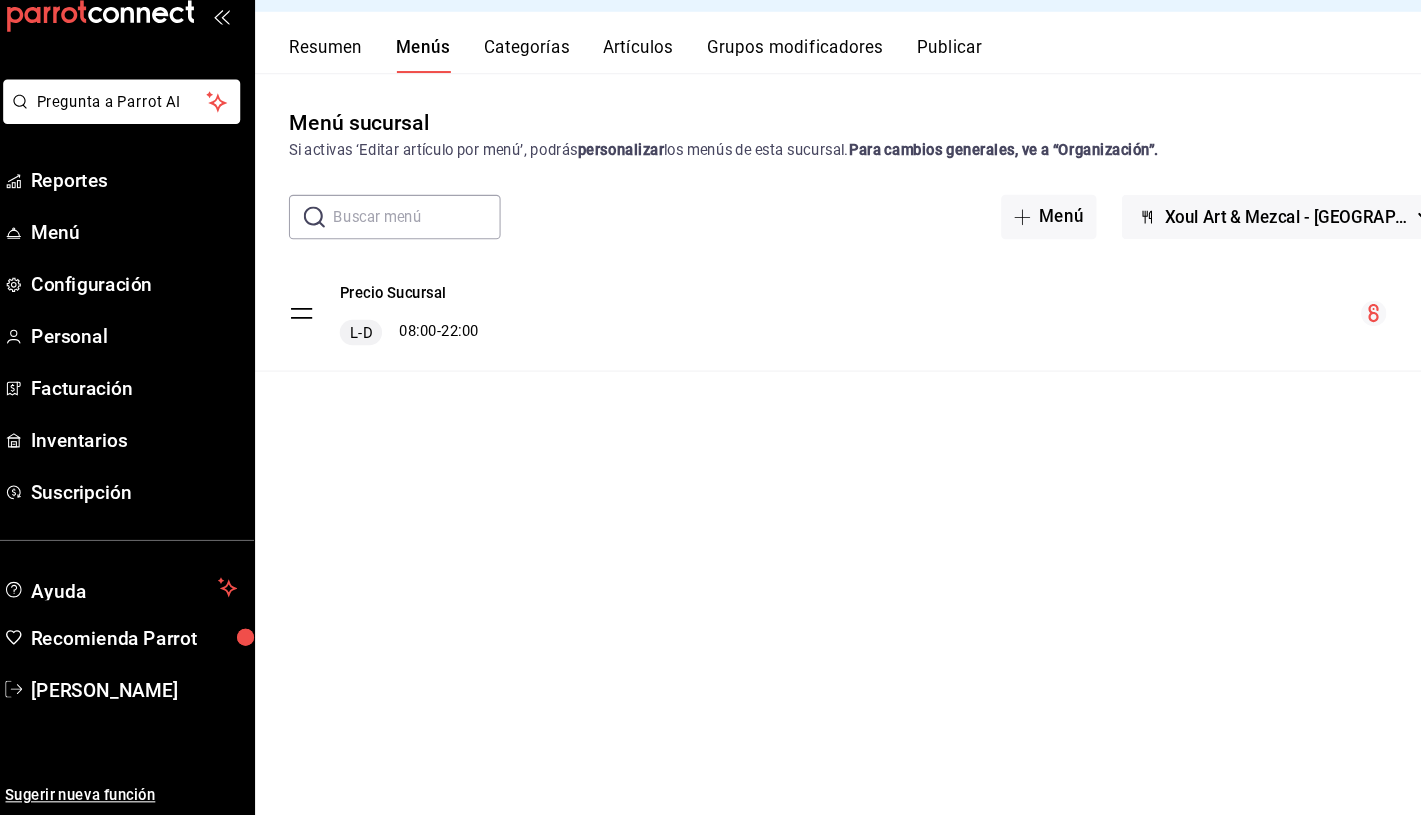 click on "Resumen Menús Categorías Artículos Grupos modificadores Publicar" at bounding box center [840, 85] 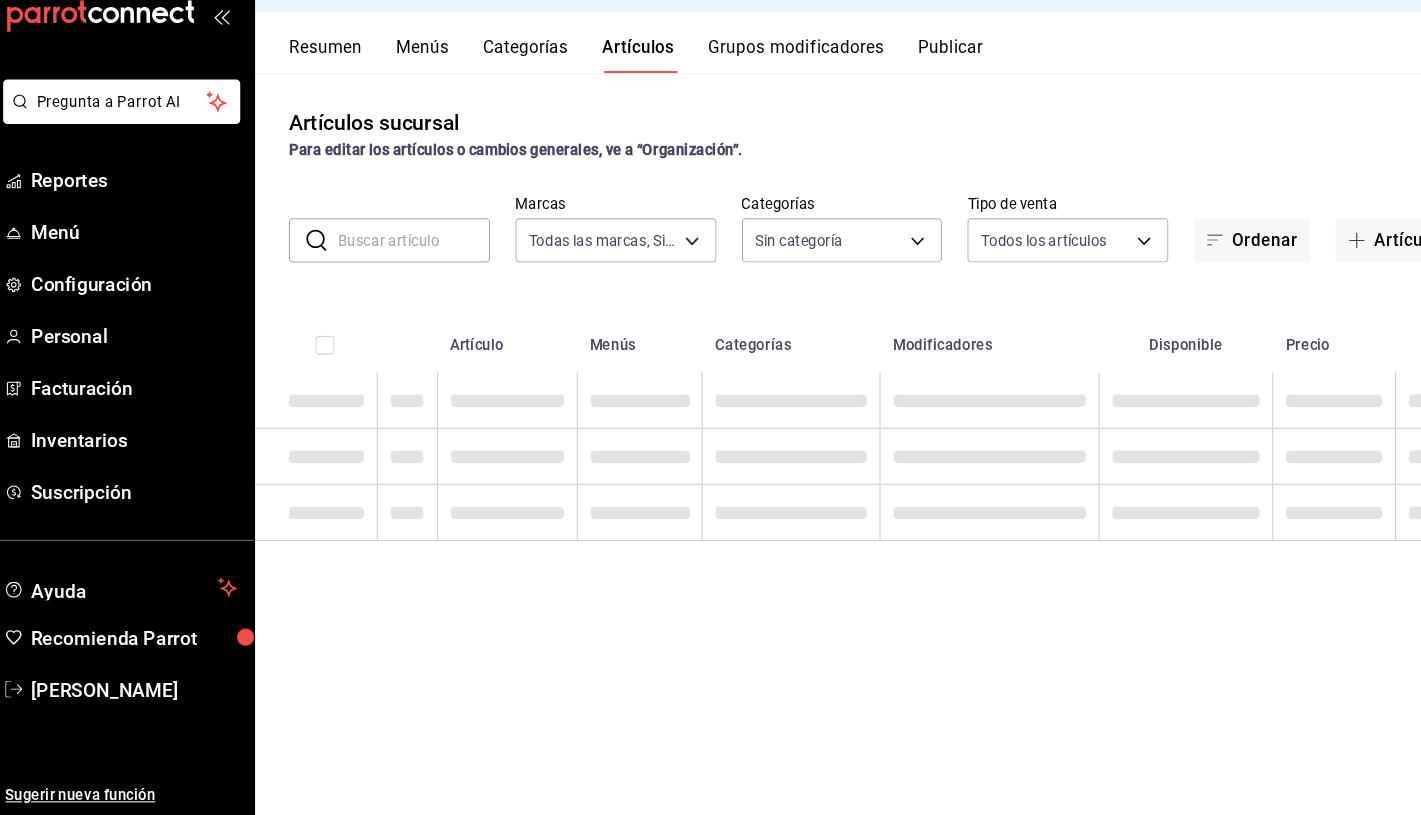 type on "ff14ebff-8134-498a-a79e-dabf31a66ee7" 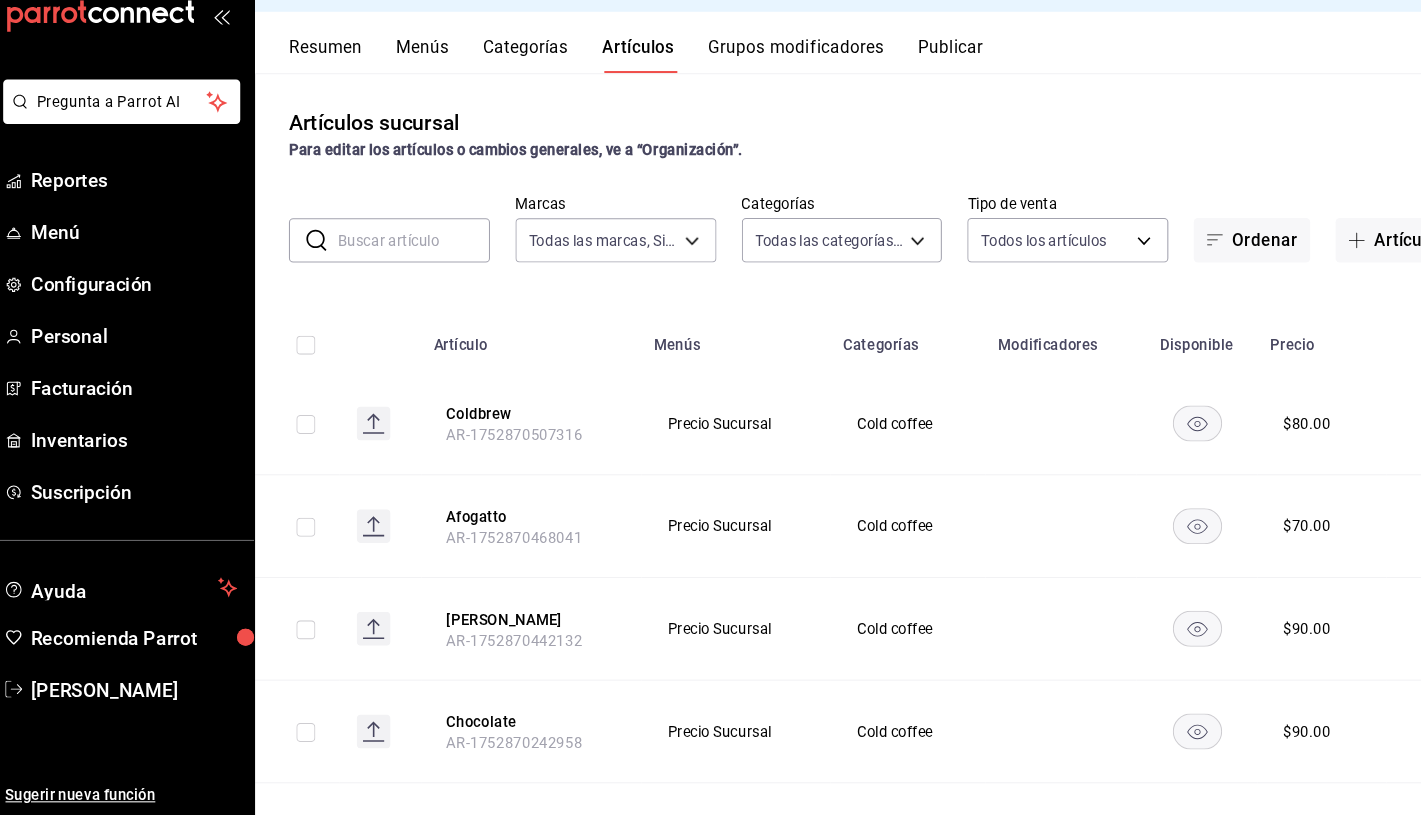 type on "7c26e963-ac30-47fe-a5a1-acbee03e4cf7,ad92b58b-1c71-47d2-9508-1334f74f45bb,160edaaa-acd8-4b69-9482-6dcf40d6a9cd,adfc4586-57cb-4af5-9ba2-825f561fecb8,a6e0960c-264e-4f03-8d9e-7ece3ec5de0b,2d9d470d-2422-42a9-bbae-6c887085a4a4,459b80fe-46e5-4550-a32e-3e238945ee4b,b5771458-7f40-4b38-b81a-f9e50acb2b90,7db8b2f2-43f2-423e-b961-4bab7f9b3f0a,82f2065e-0a5f-4992-a020-397d3c964a30,0e883527-c15b-45da-9621-c206cec64268,7e9c8002-a37e-4e68-a651-c20b93ea0dcf" 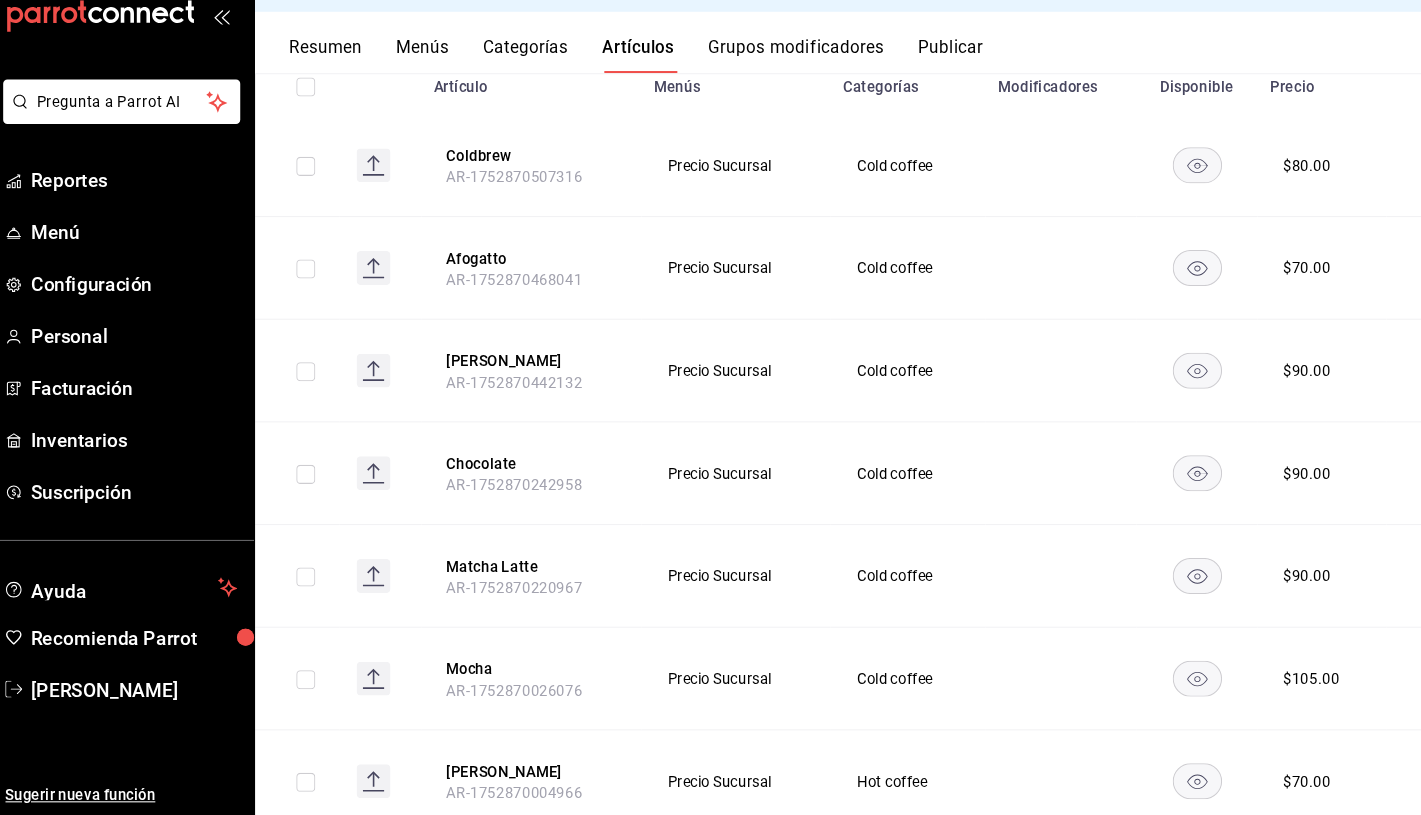 scroll, scrollTop: 0, scrollLeft: 0, axis: both 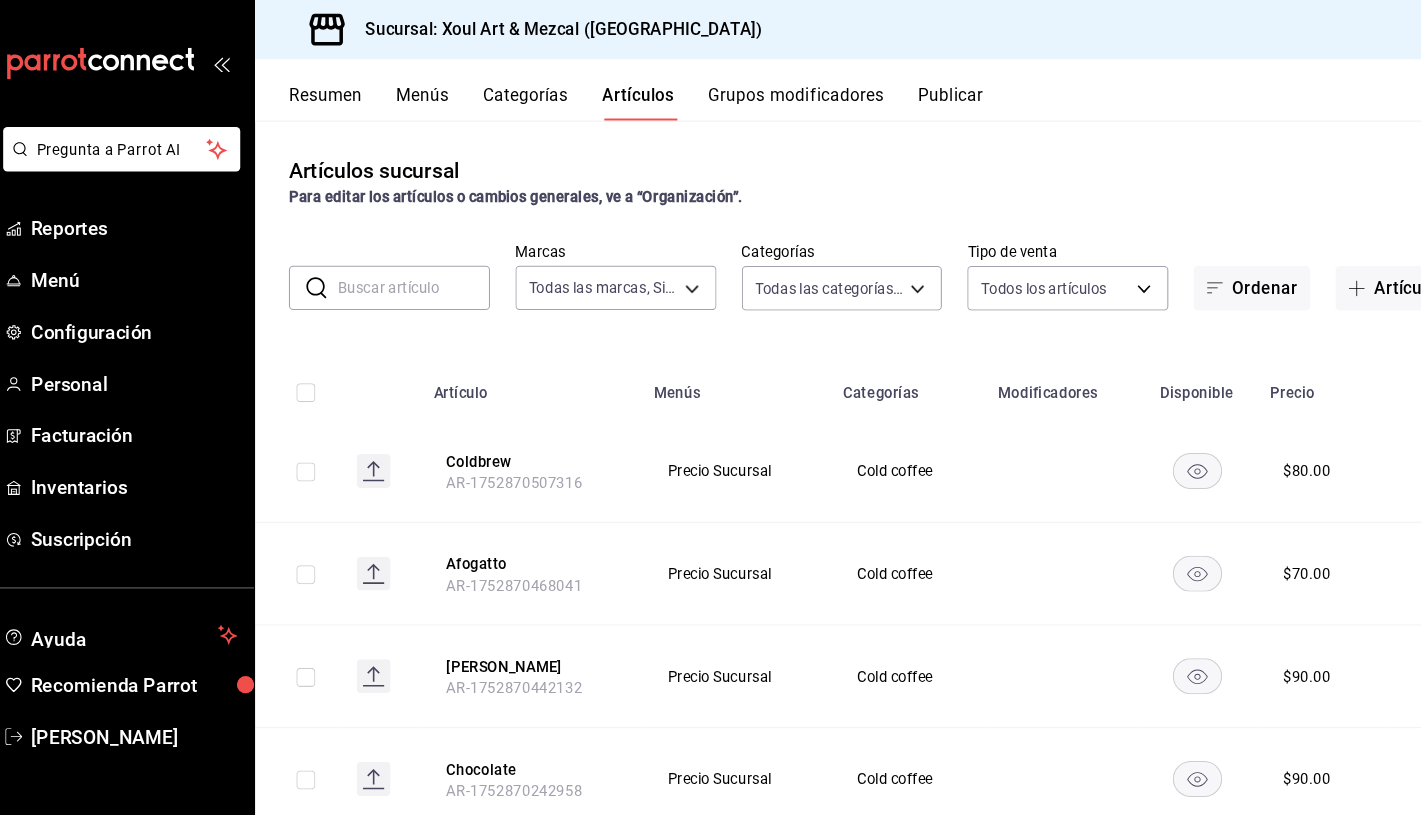 click at bounding box center (410, 272) 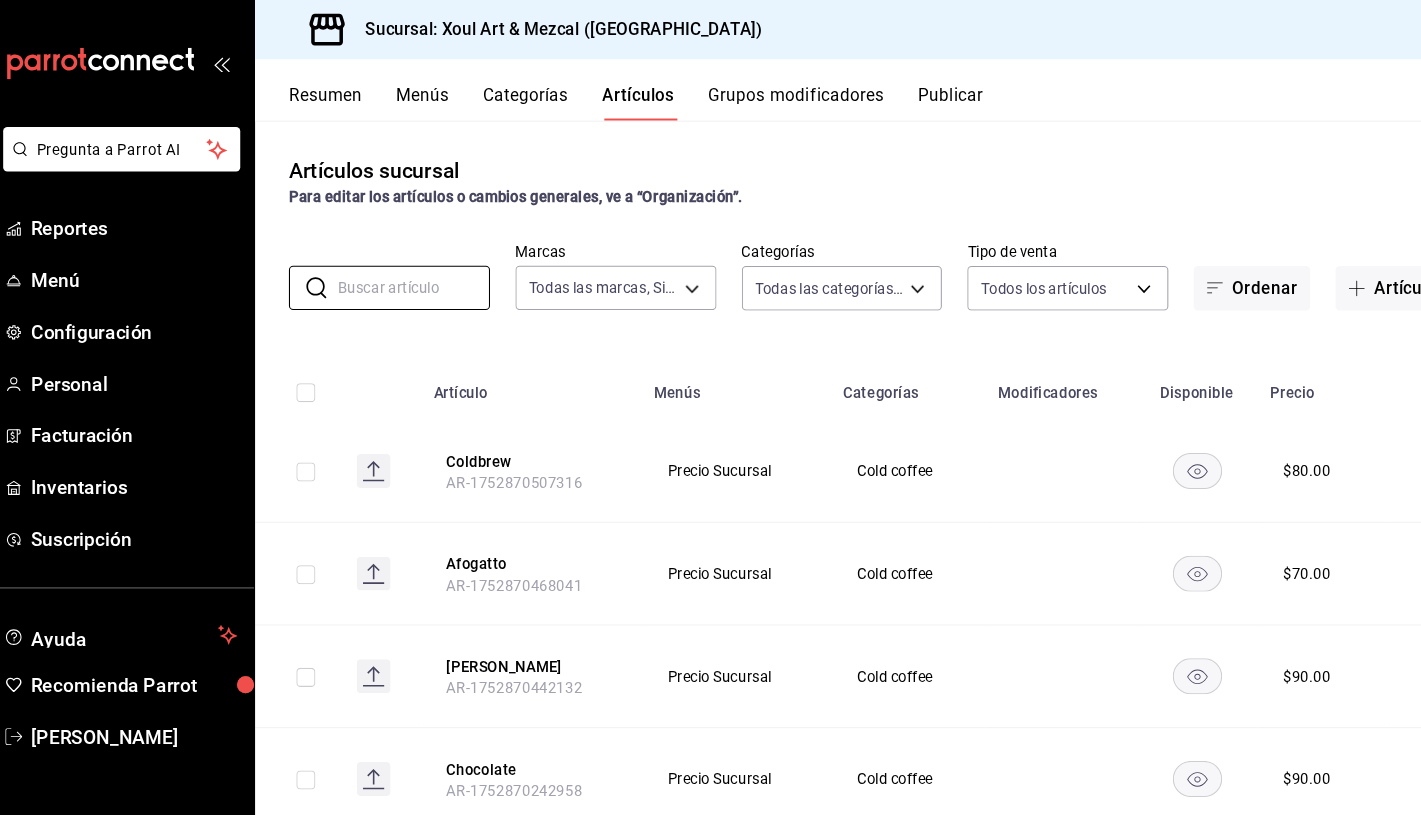 click on "Resumen Menús Categorías Artículos Grupos modificadores Publicar" at bounding box center (856, 97) 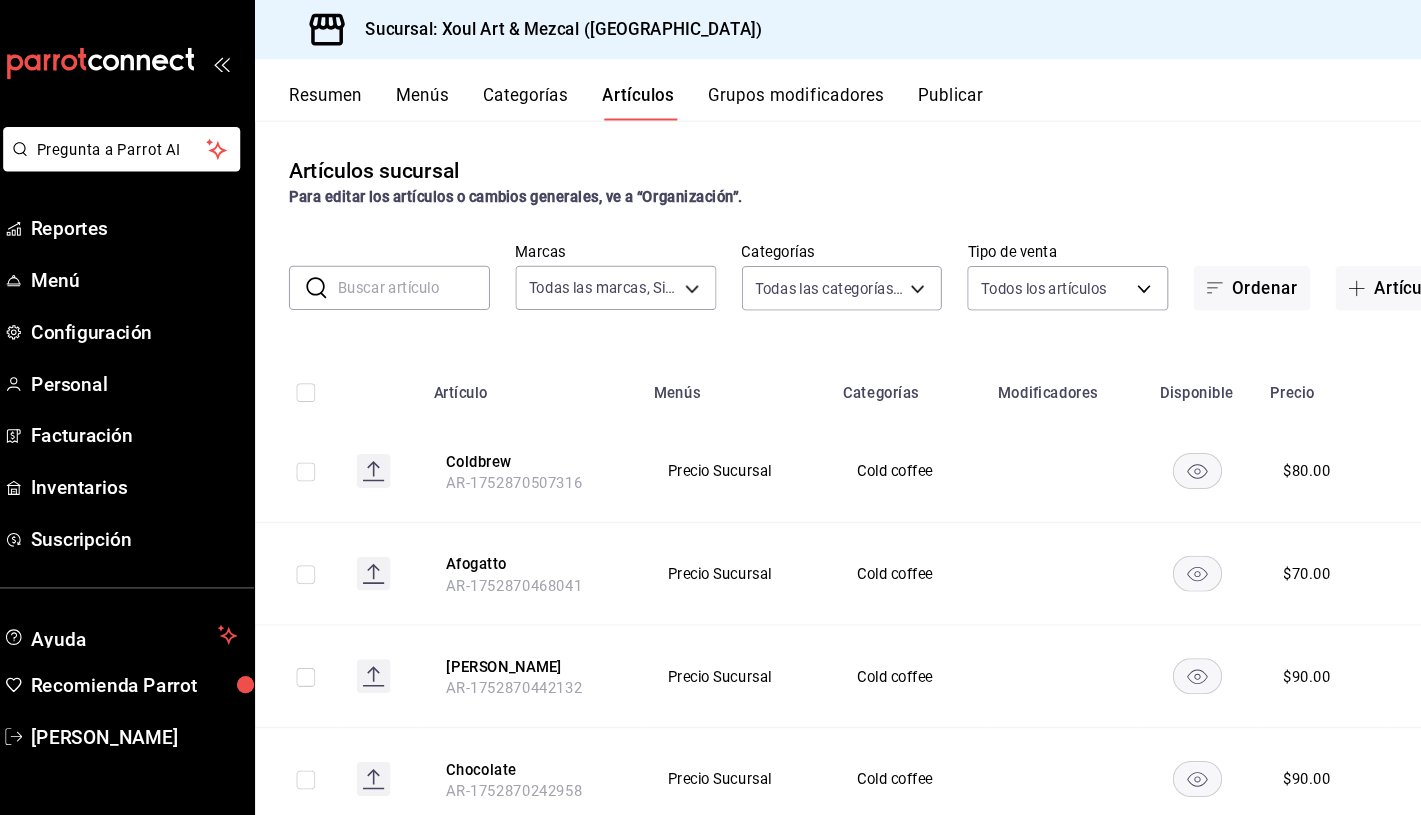 click on "Artículos sucursal Para editar los artículos o cambios generales, ve a “Organización”. ​ ​ Marcas Todas las marcas, Sin marca ff14ebff-8134-498a-a79e-dabf31a66ee7 Categorías Todas las categorías, Sin categoría 7c26e963-ac30-47fe-a5a1-acbee03e4cf7,ad92b58b-1c71-47d2-9508-1334f74f45bb,160edaaa-acd8-4b69-9482-6dcf40d6a9cd,adfc4586-57cb-4af5-9ba2-825f561fecb8,a6e0960c-264e-4f03-8d9e-7ece3ec5de0b,2d9d470d-2422-42a9-bbae-6c887085a4a4,459b80fe-46e5-4550-a32e-3e238945ee4b,b5771458-7f40-4b38-b81a-f9e50acb2b90,7db8b2f2-43f2-423e-b961-4bab7f9b3f0a,82f2065e-0a5f-4992-a020-397d3c964a30,0e883527-c15b-45da-9621-c206cec64268,7e9c8002-a37e-4e68-a651-c20b93ea0dcf Tipo de venta Todos los artículos ALL Ordenar Artículo Artículo Menús Categorías Modificadores Disponible Precio Coldbrew AR-1752870507316 Precio Sucursal Cold coffee $ 80.00 Afogatto AR-1752870468041 Precio Sucursal Cold coffee $ 70.00 Chai Latte AR-1752870442132 Precio Sucursal Cold coffee $ 90.00 Chocolate AR-1752870242958 Precio Sucursal $ 90.00" at bounding box center (840, 464) 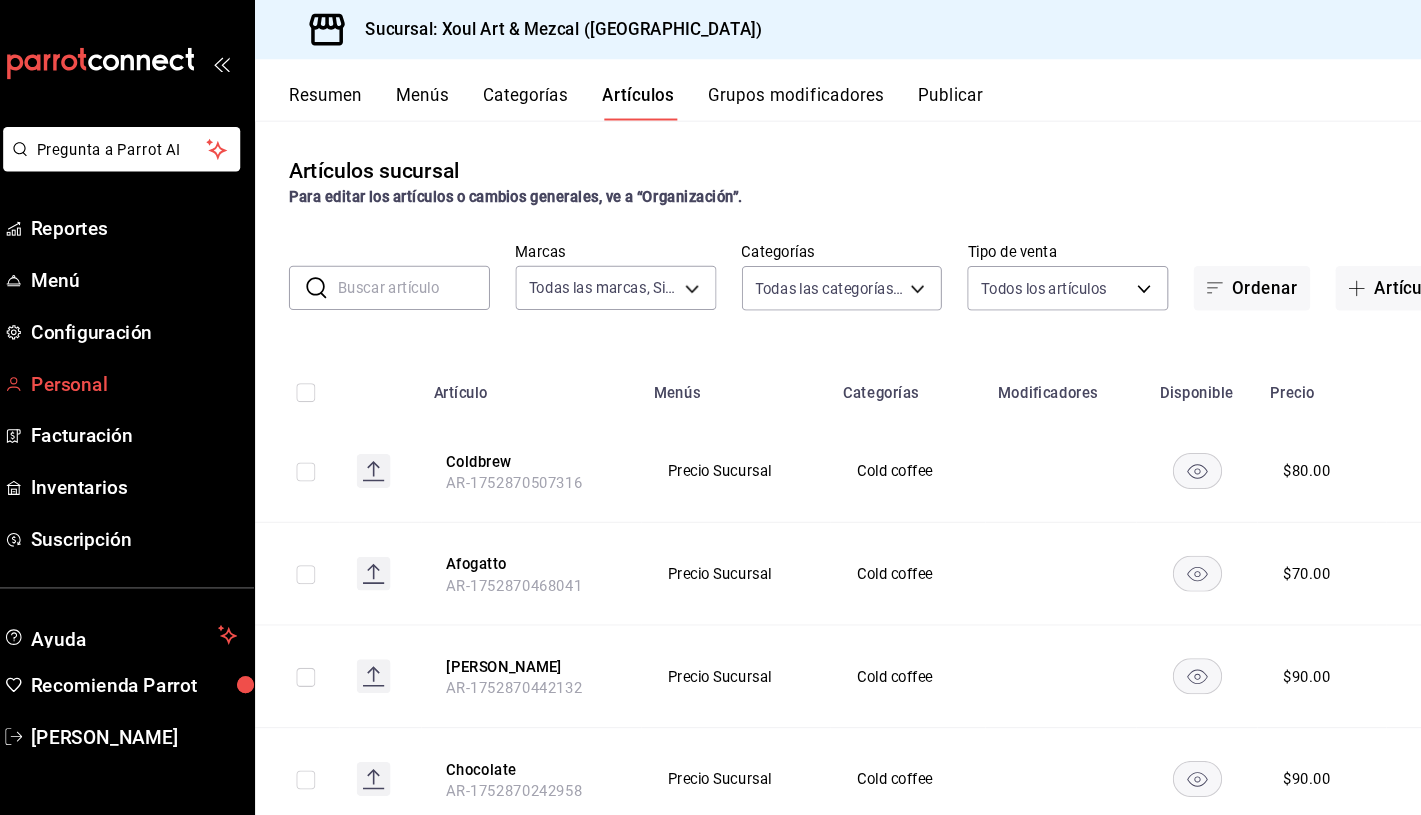 click on "Personal" at bounding box center (145, 362) 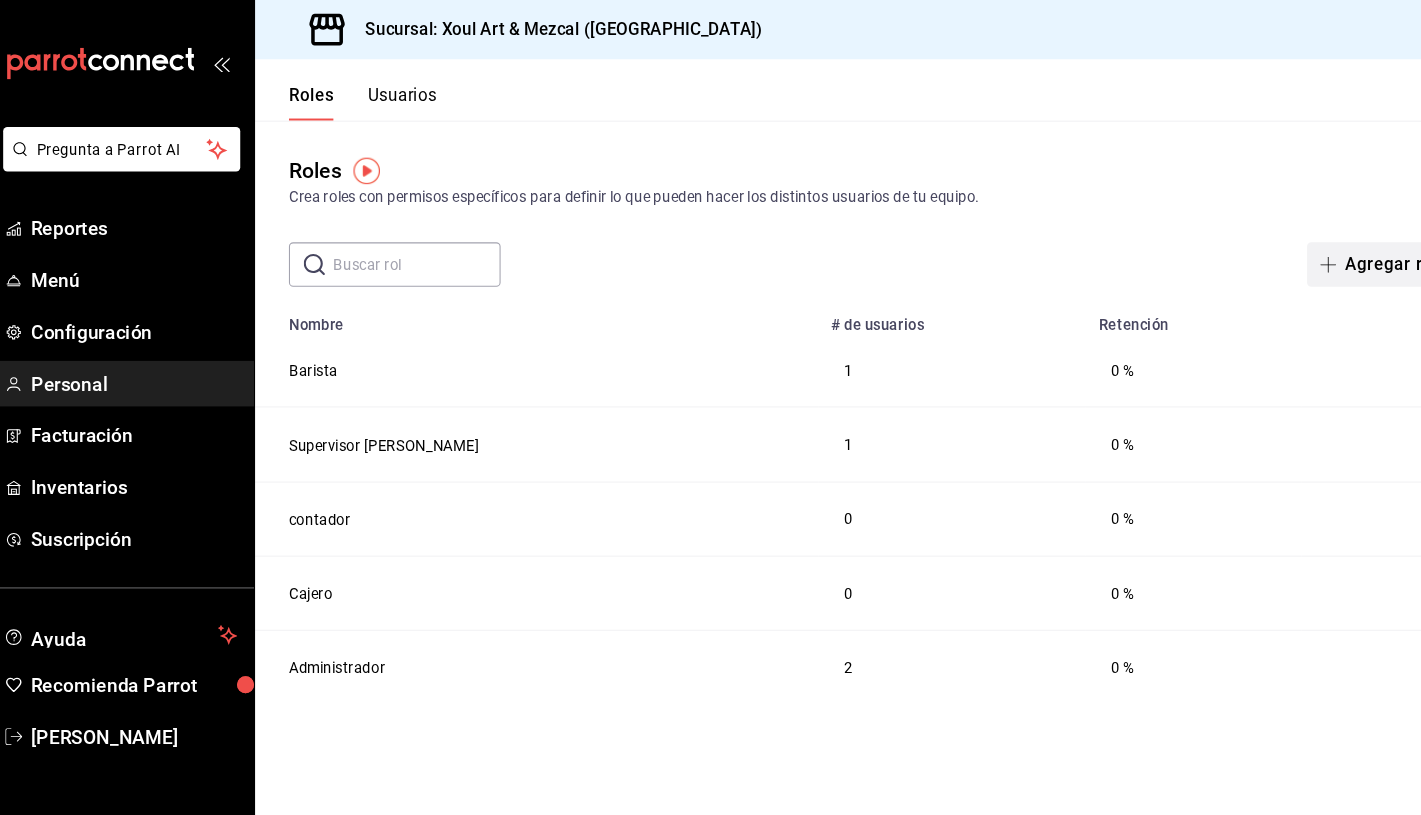 click on "Agregar rol" at bounding box center [1321, 250] 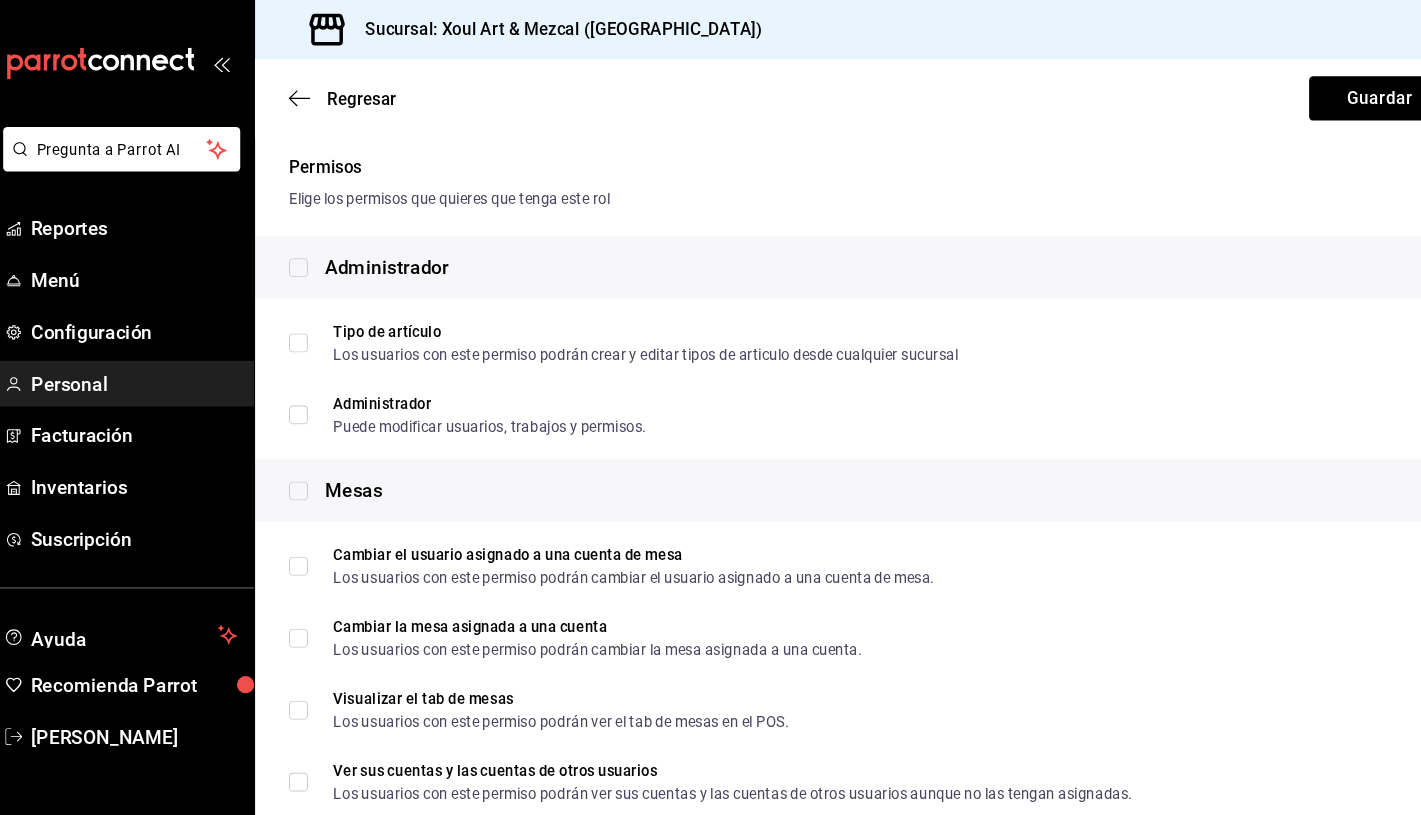 scroll, scrollTop: 262, scrollLeft: 0, axis: vertical 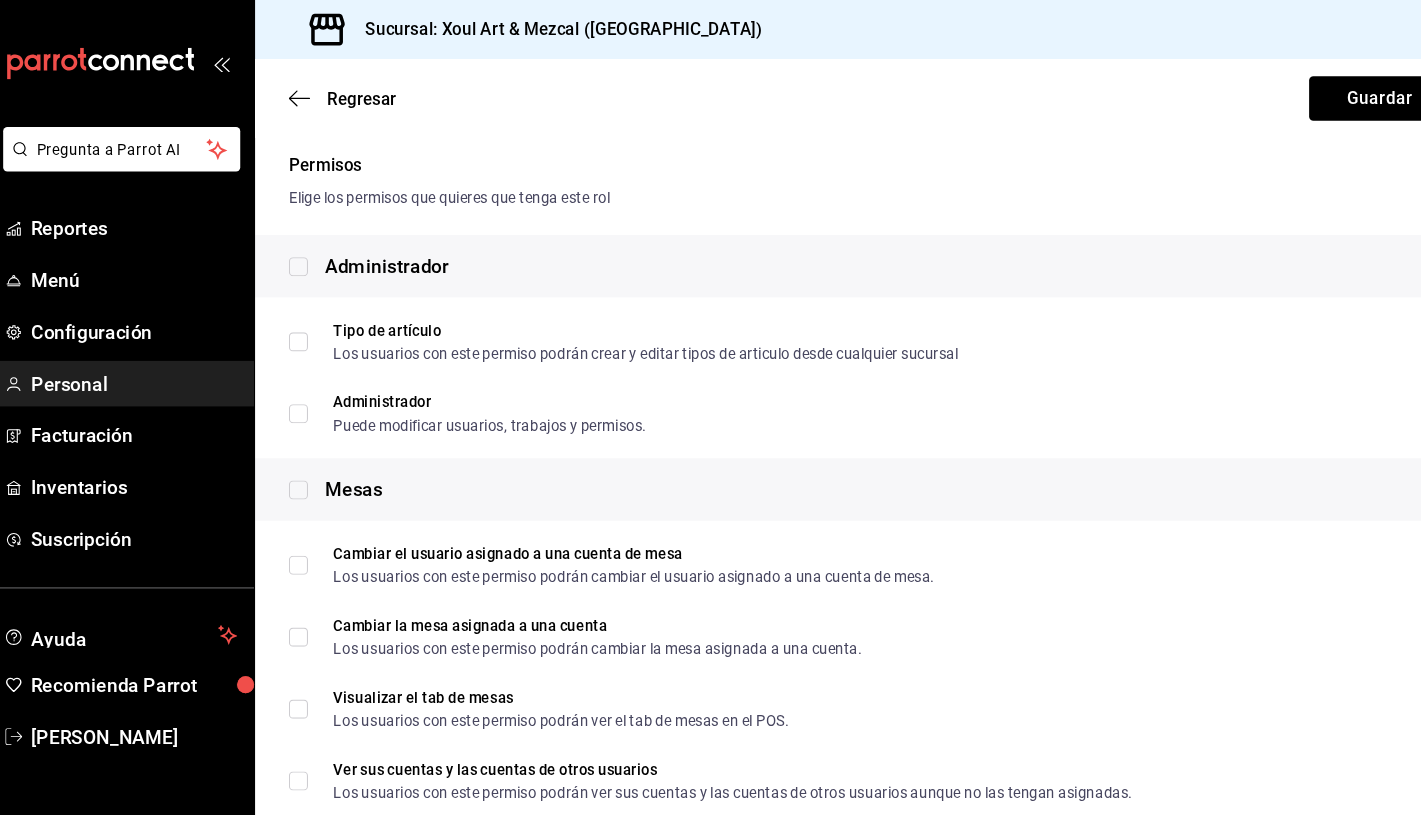 type on "Almacen" 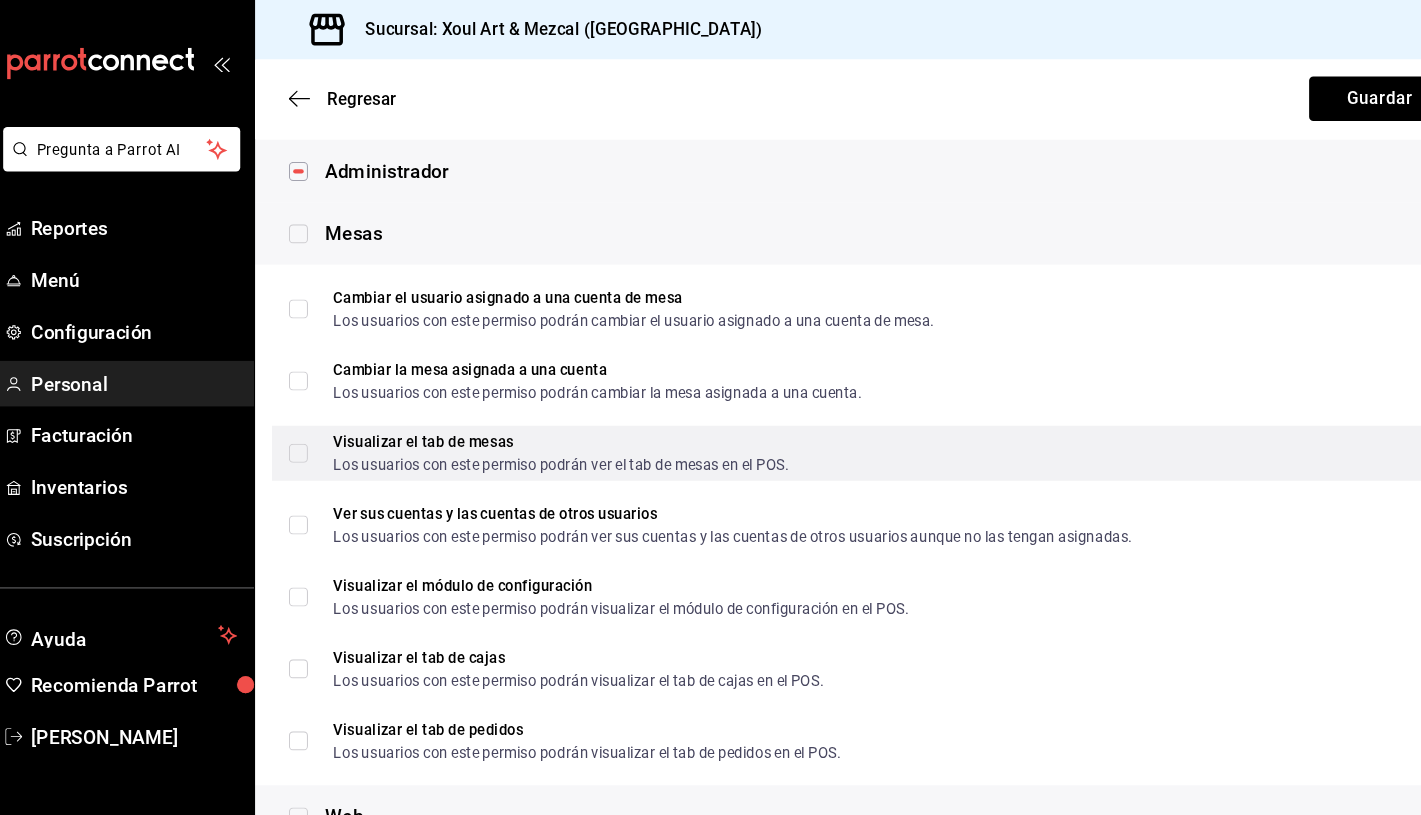 scroll, scrollTop: 357, scrollLeft: 0, axis: vertical 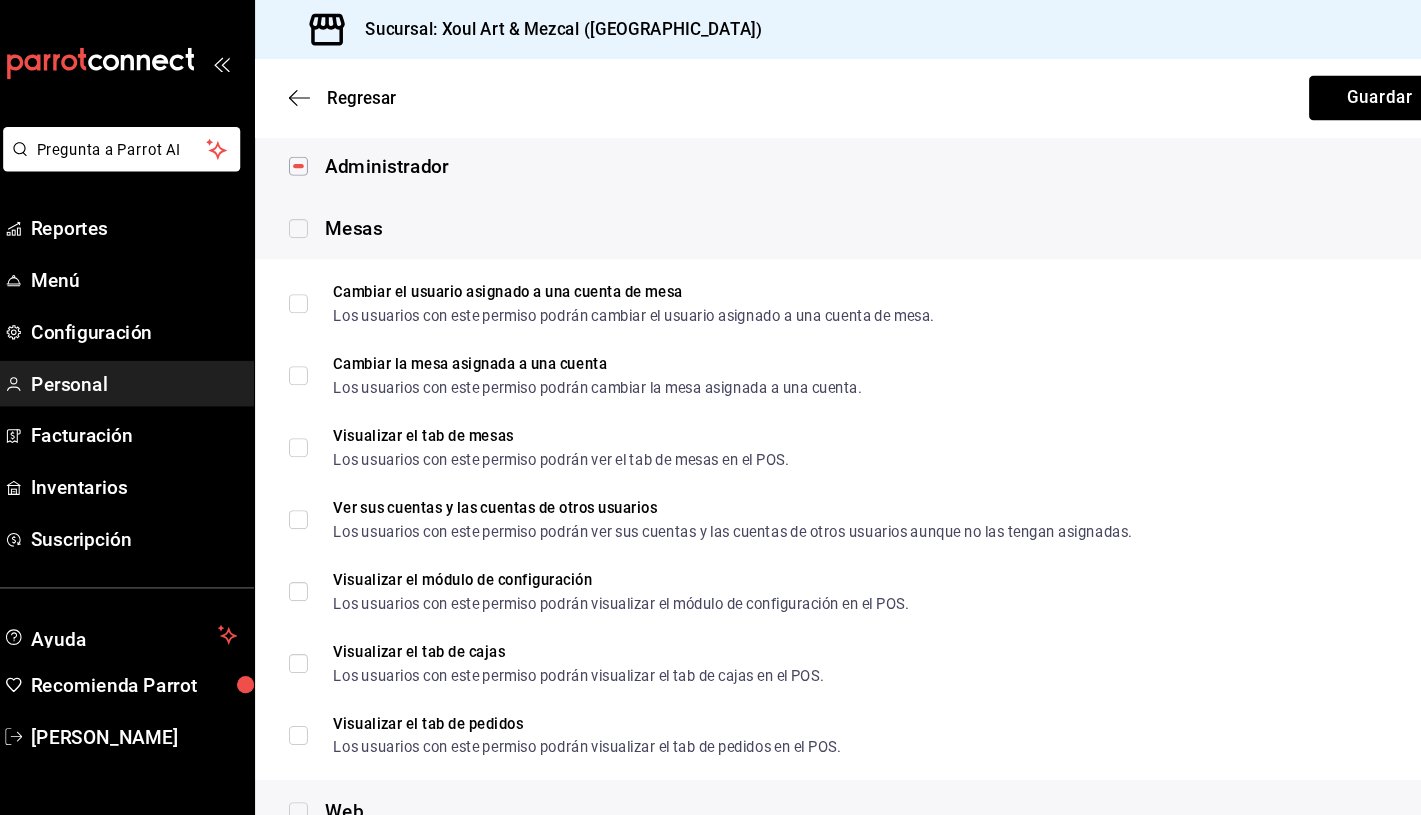 click at bounding box center (301, 216) 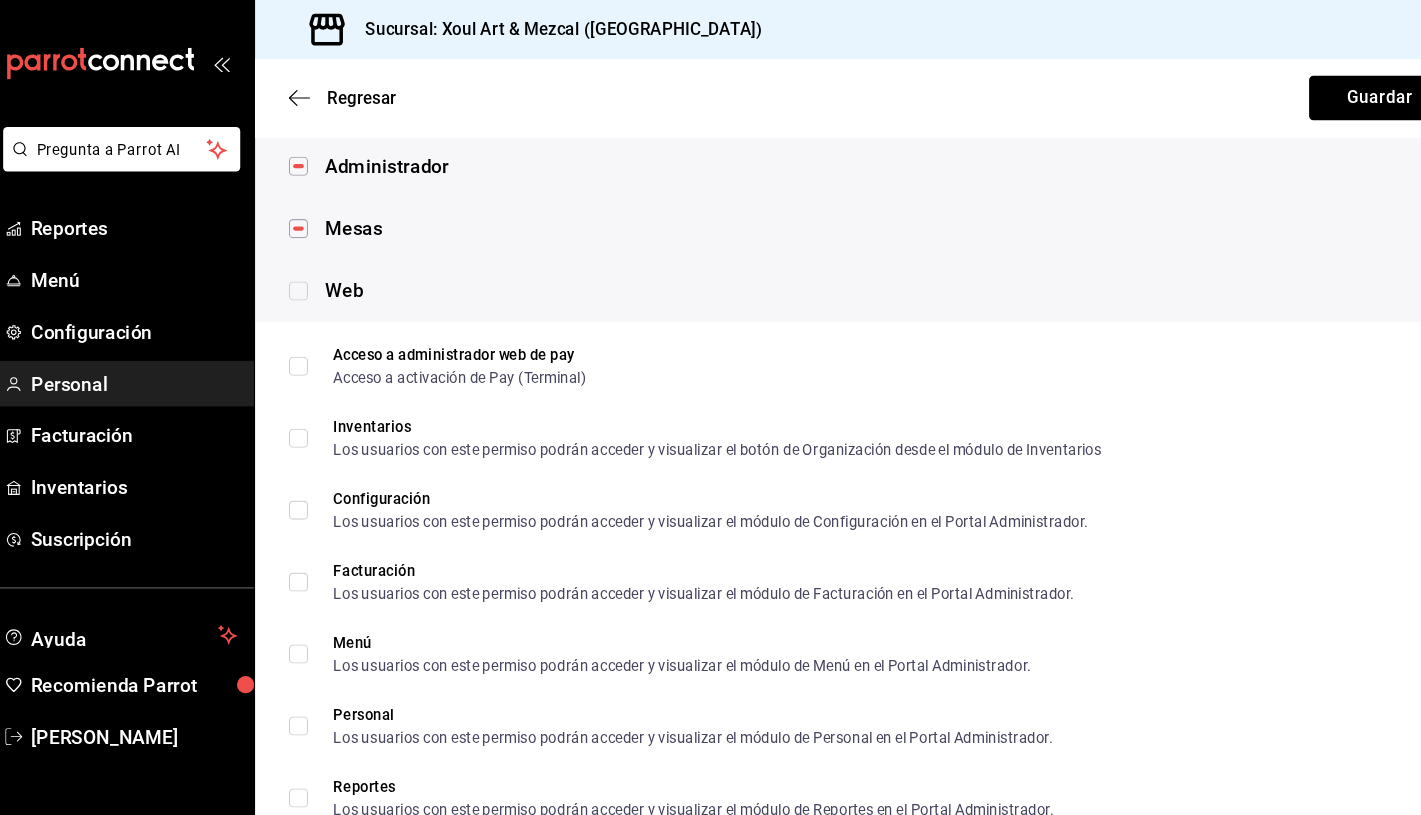 click at bounding box center (301, 275) 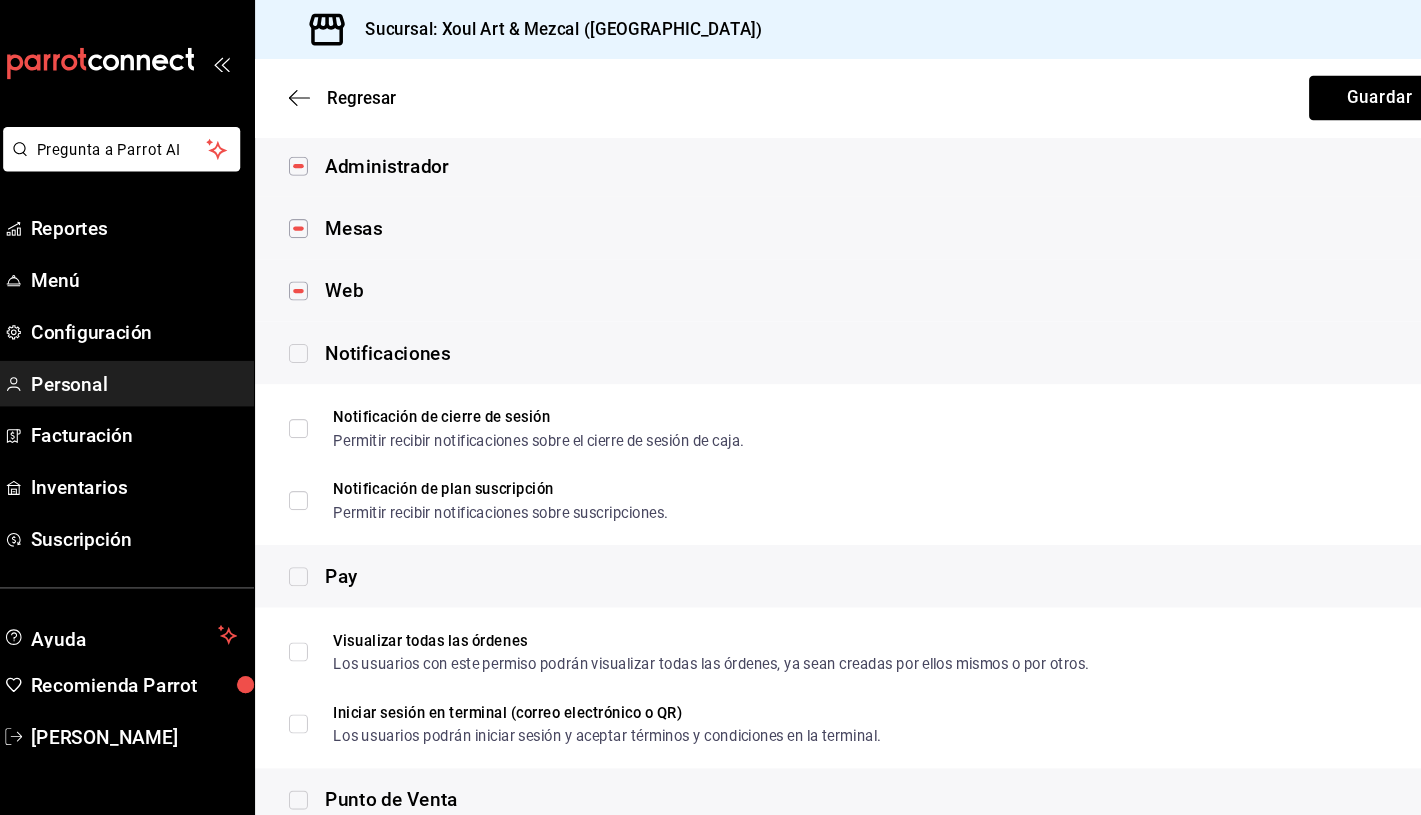 click at bounding box center [301, 544] 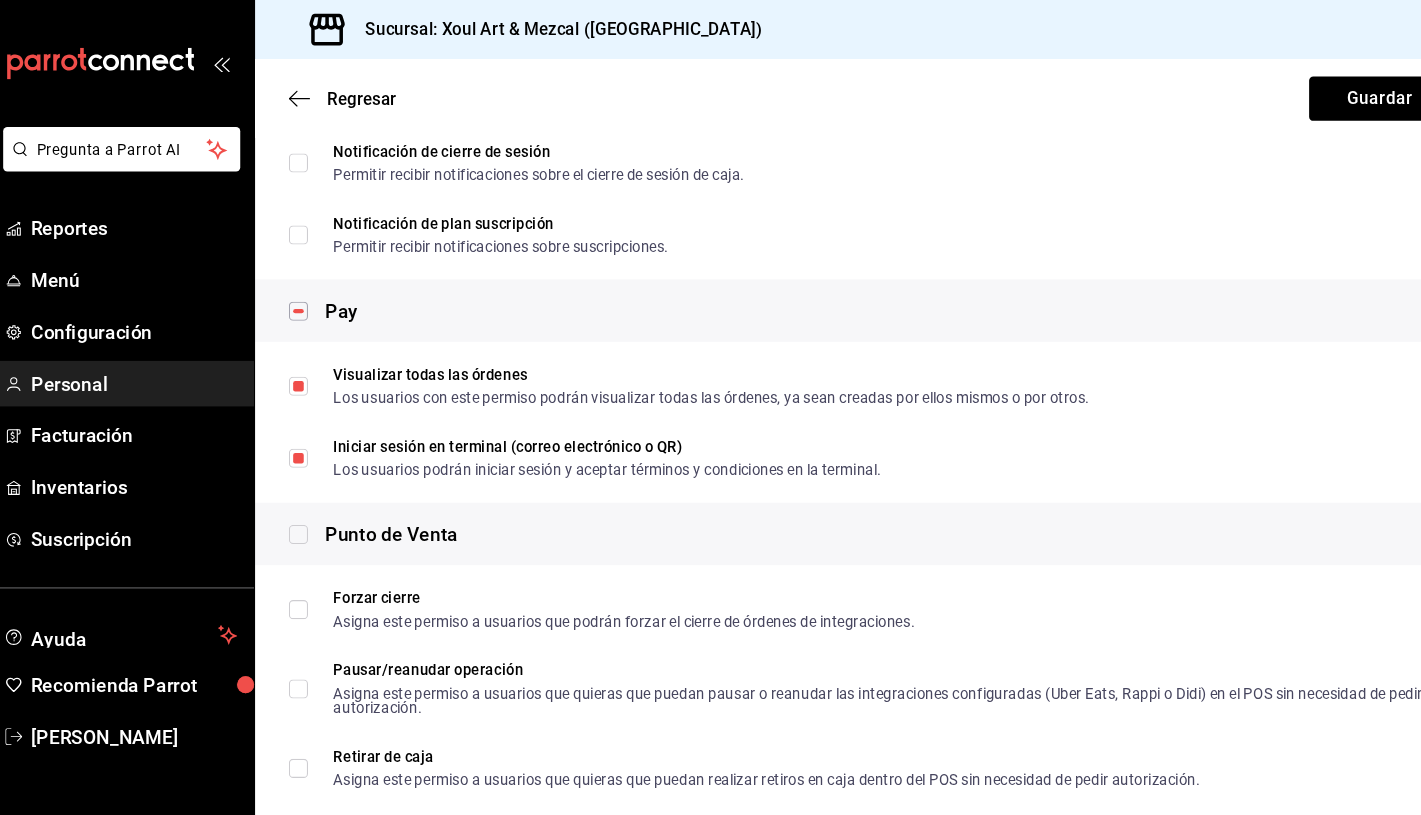 scroll, scrollTop: 721, scrollLeft: 0, axis: vertical 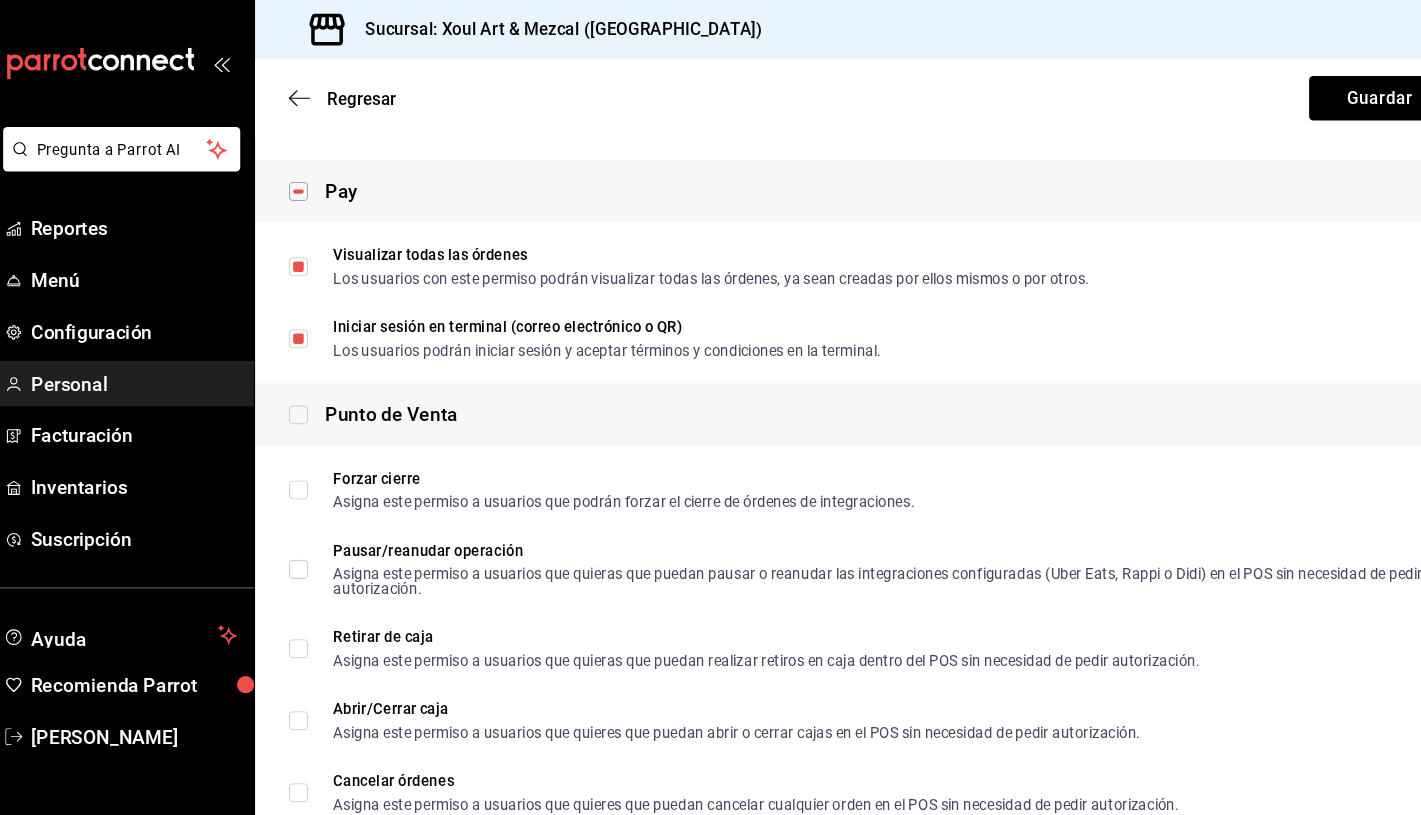 click at bounding box center [301, 392] 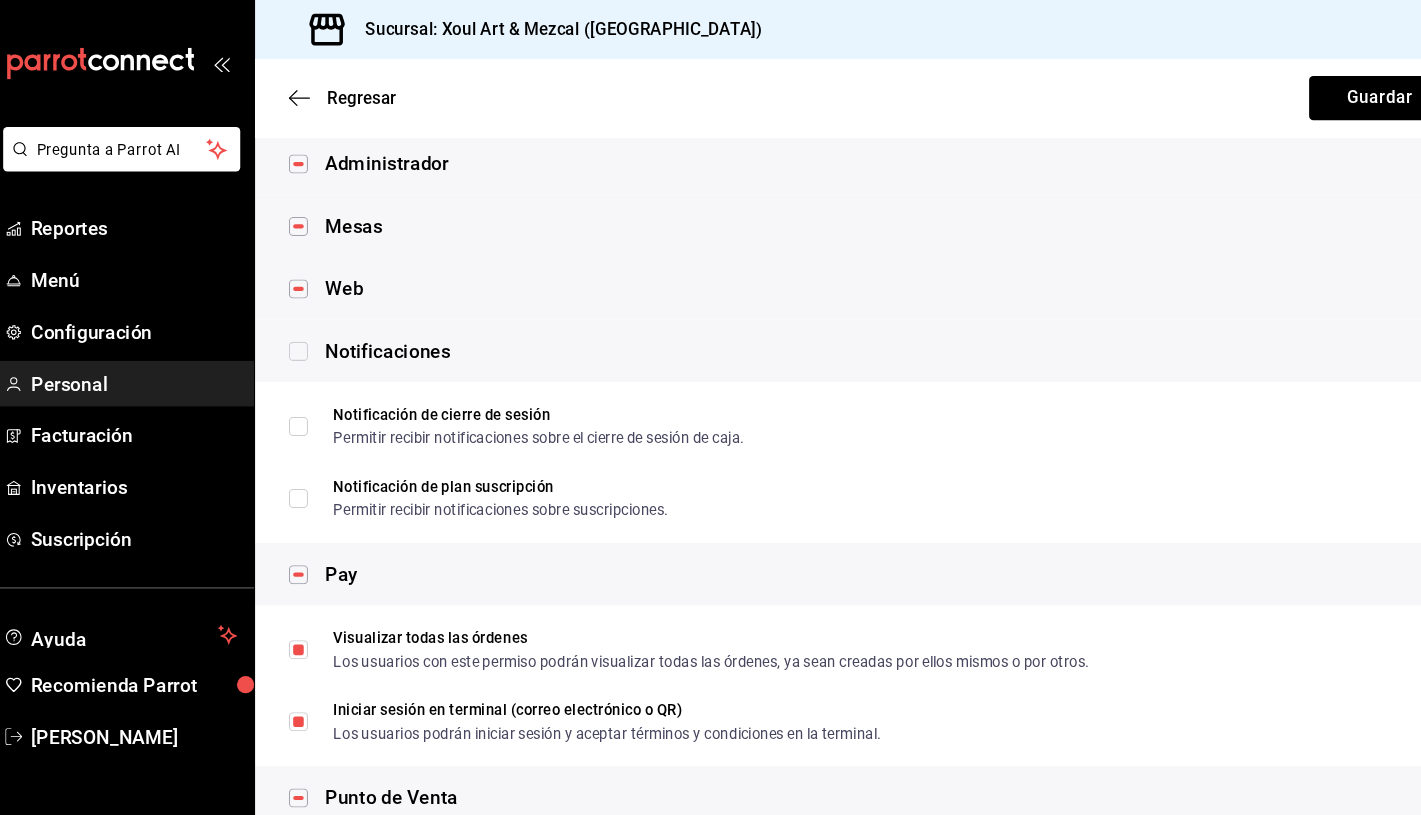 scroll, scrollTop: 359, scrollLeft: 0, axis: vertical 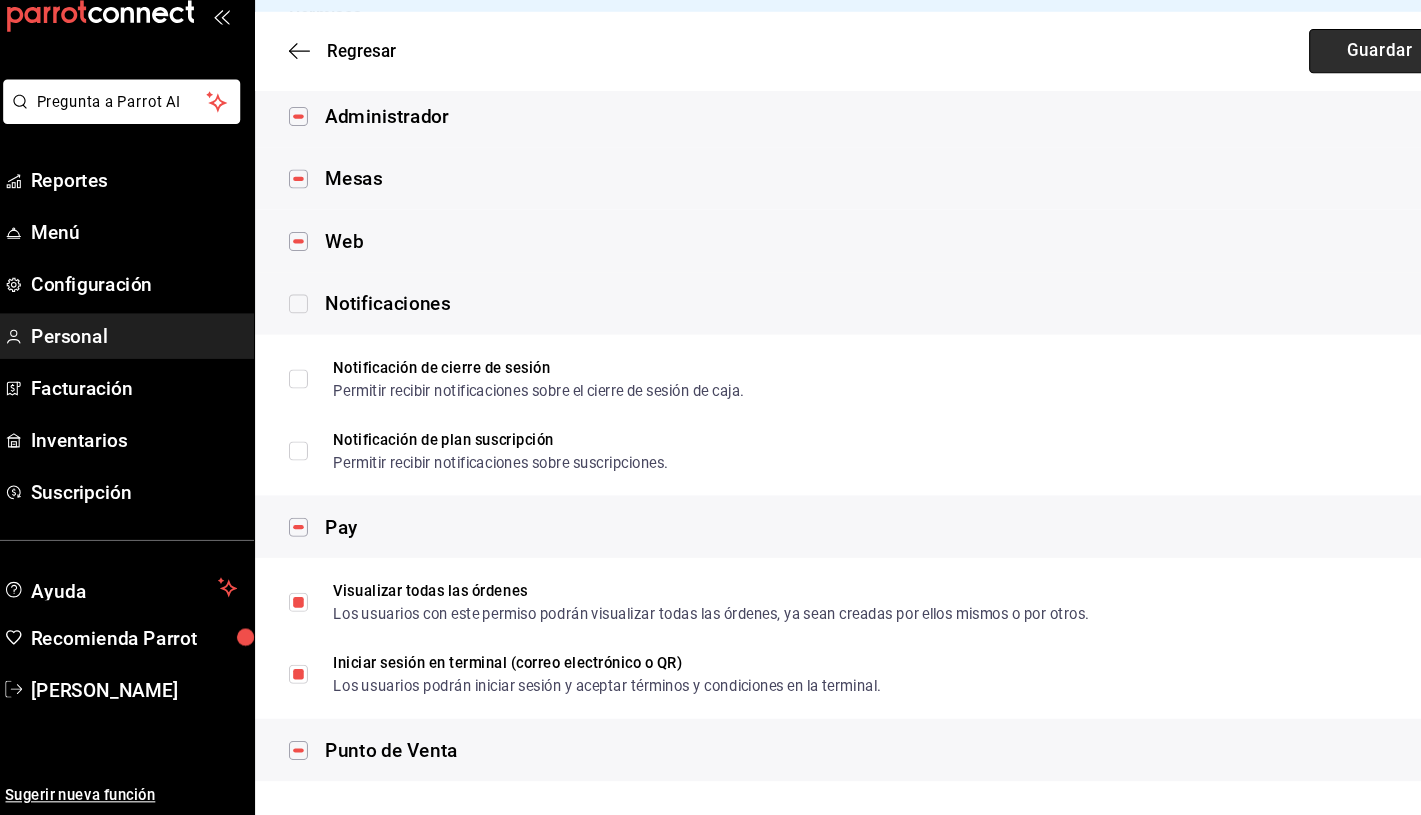 click on "Guardar" at bounding box center (1322, 93) 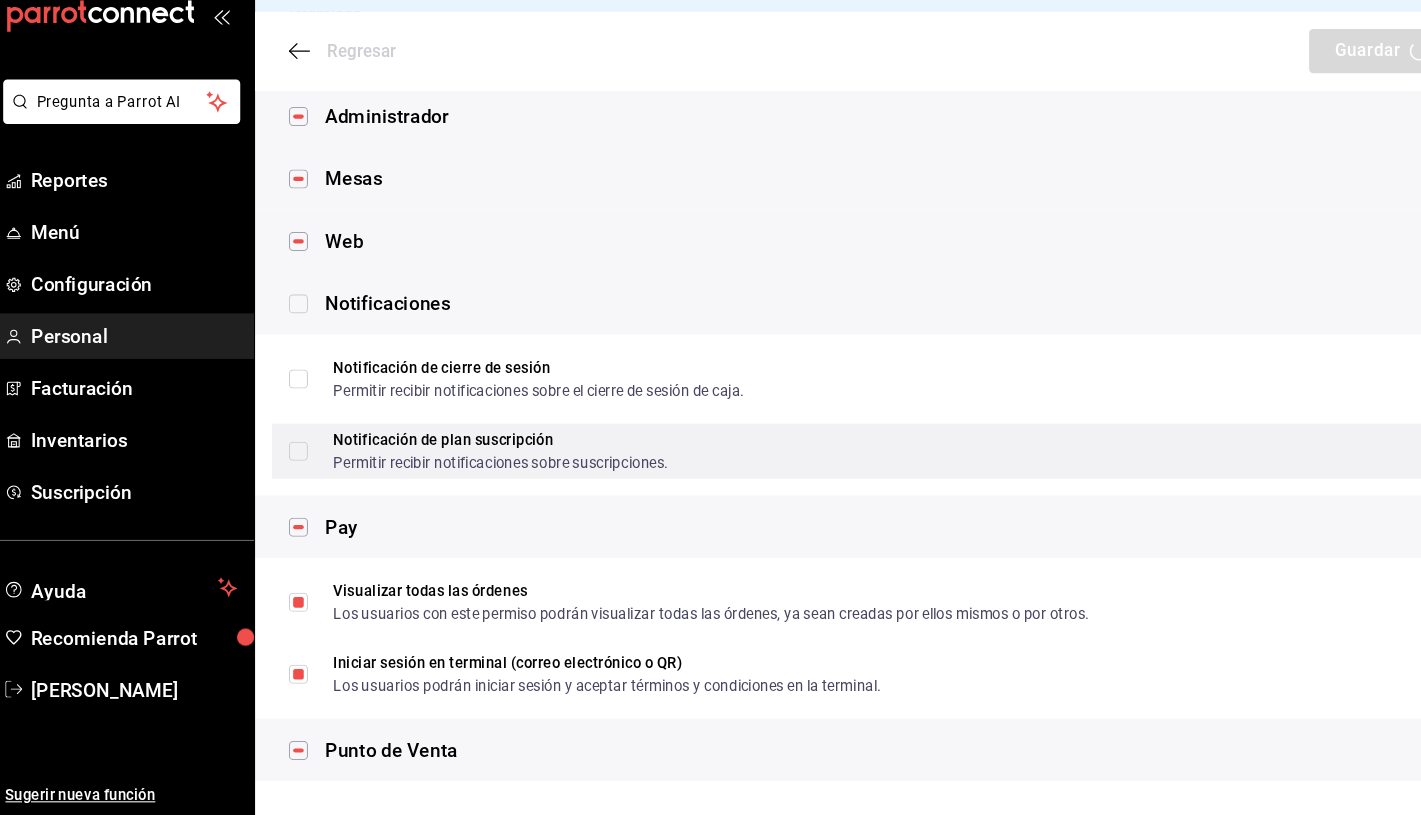 scroll, scrollTop: 0, scrollLeft: 0, axis: both 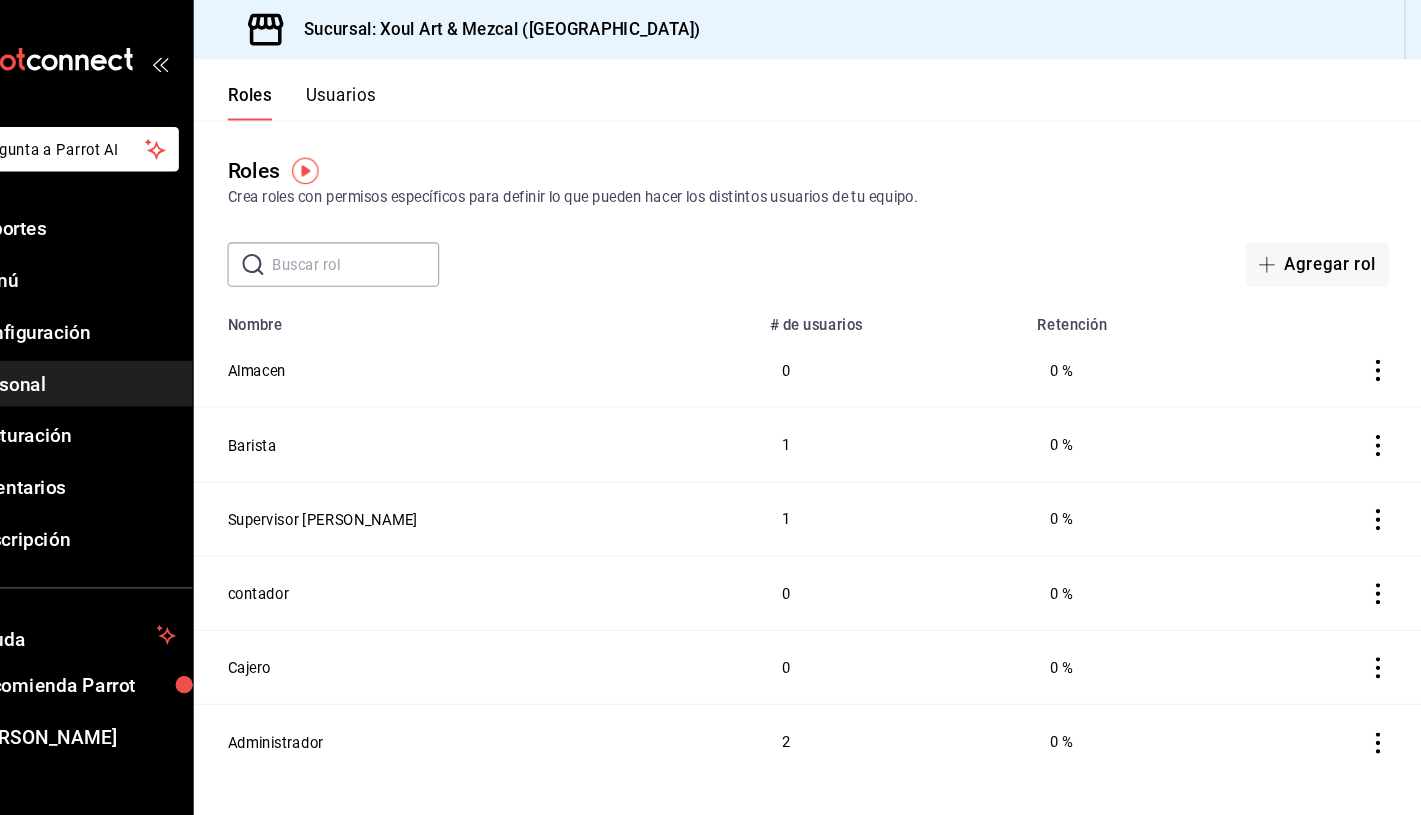 click on "Usuarios" at bounding box center [399, 97] 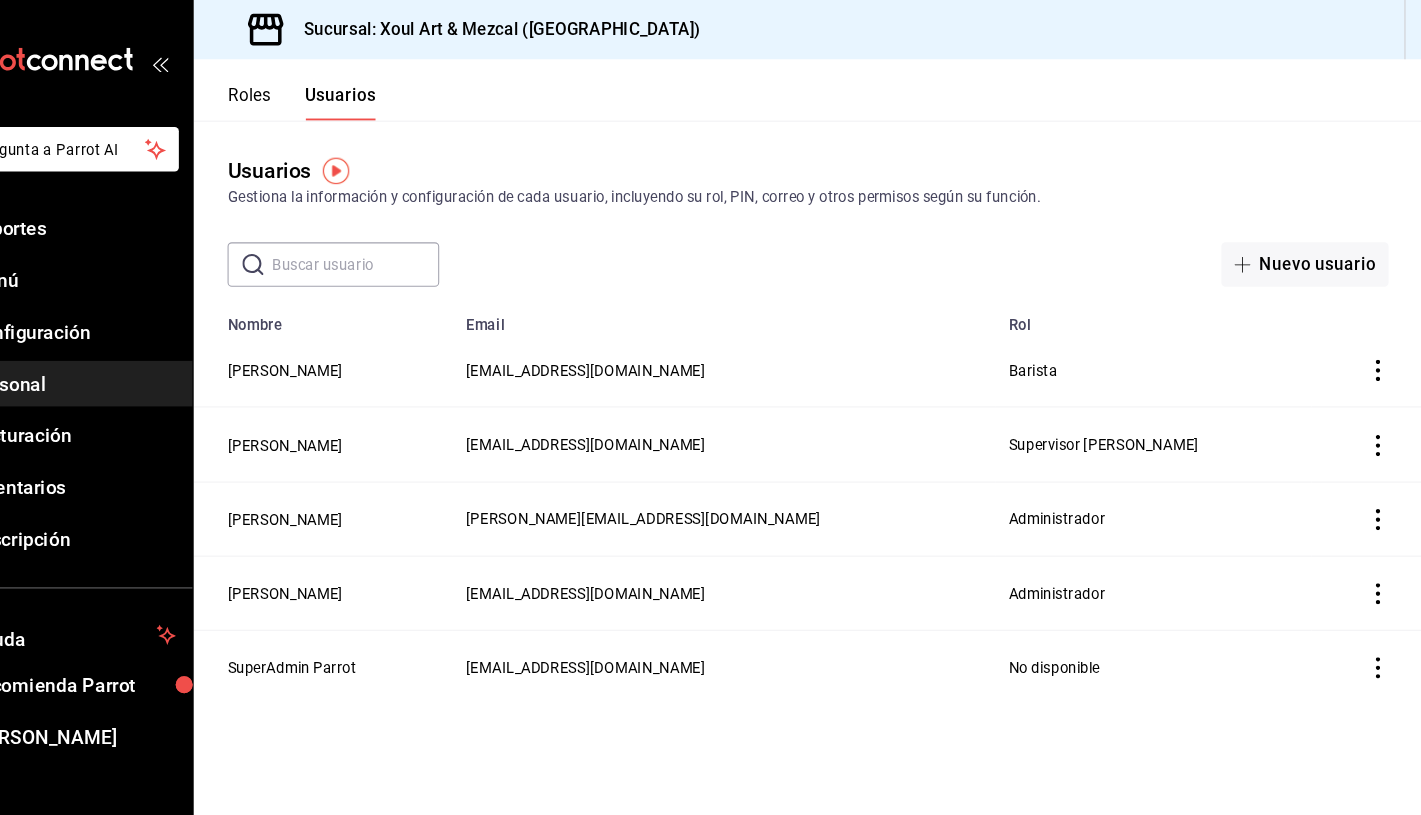click 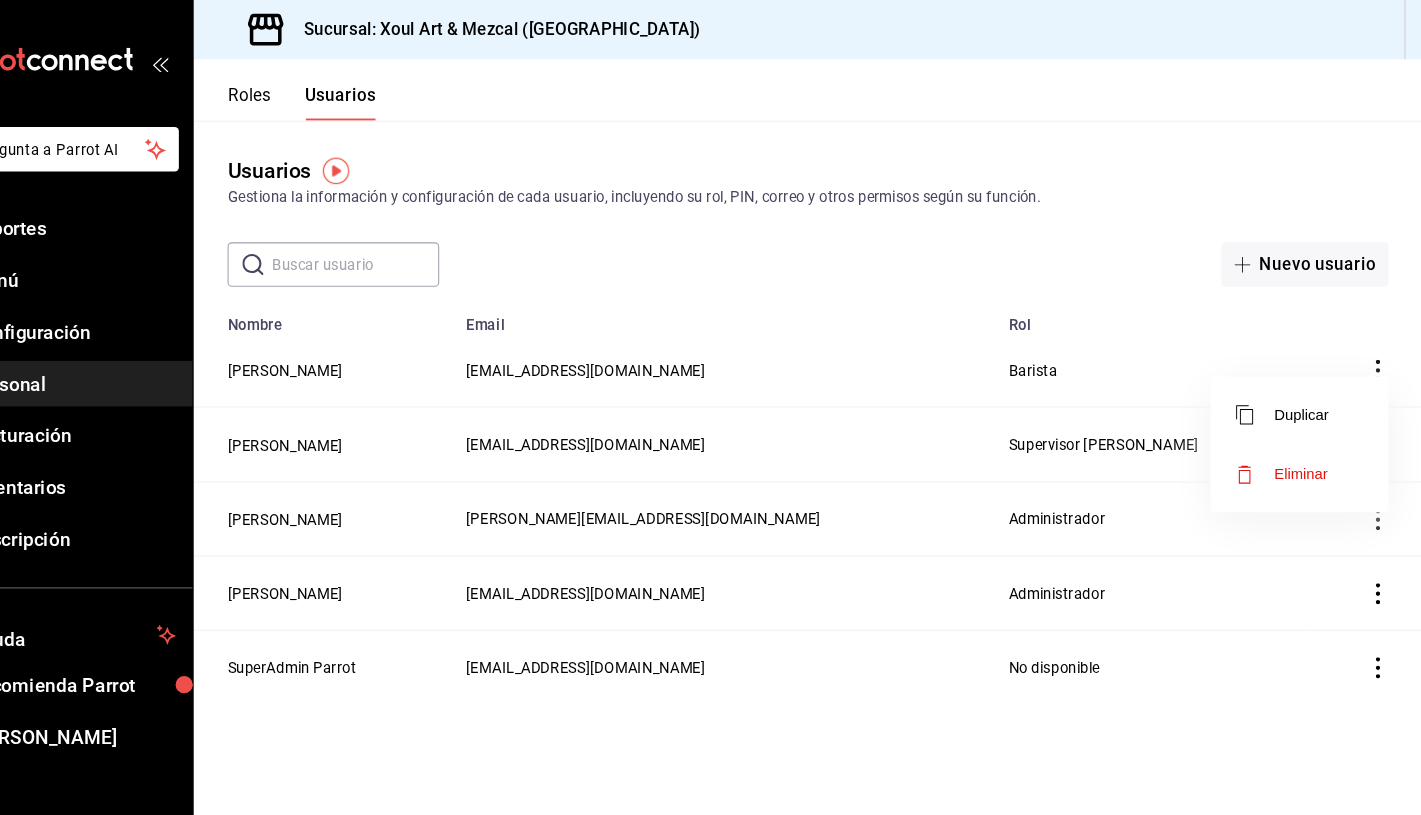 click on "Eliminar" at bounding box center (1306, 448) 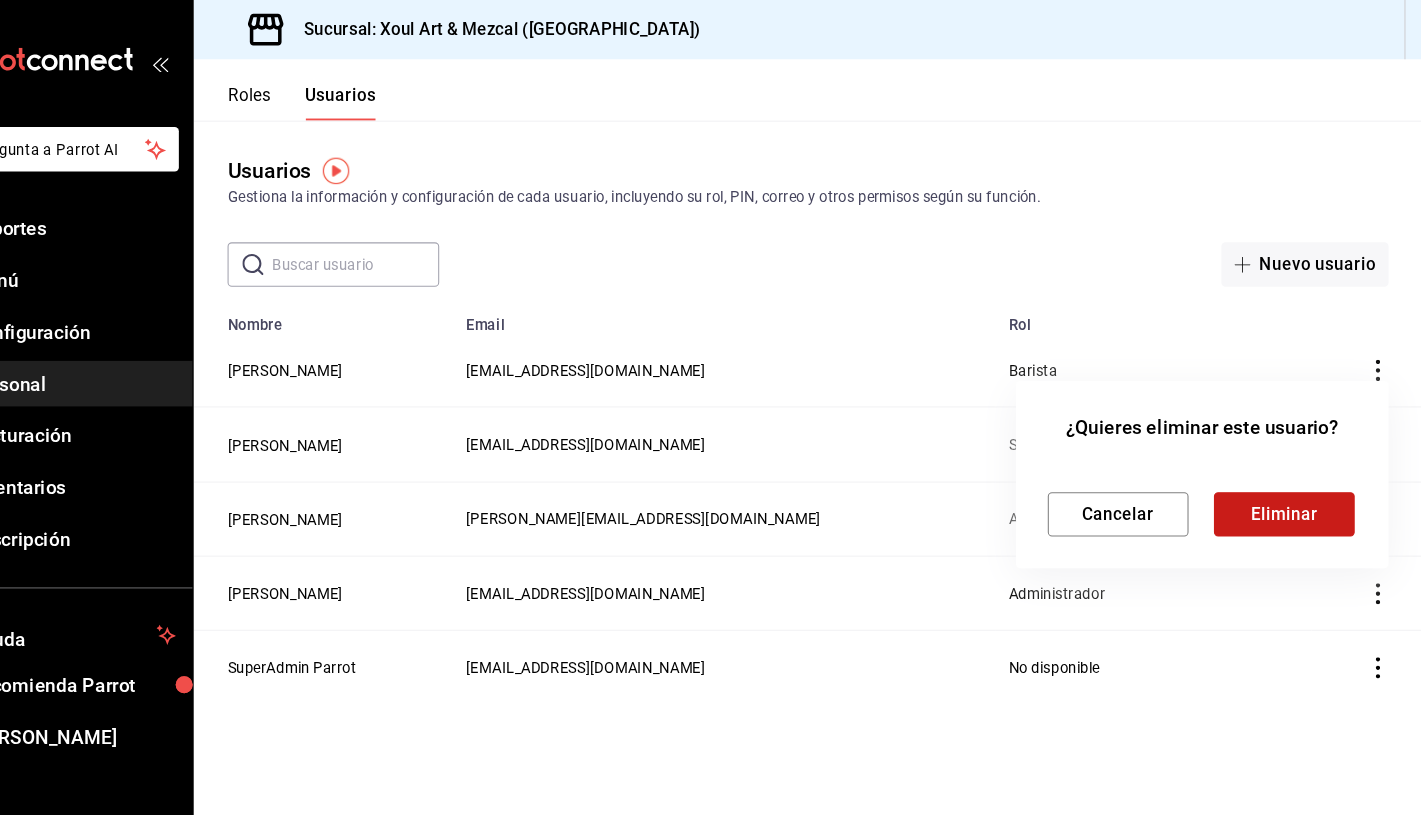 click on "Eliminar" at bounding box center (1290, 486) 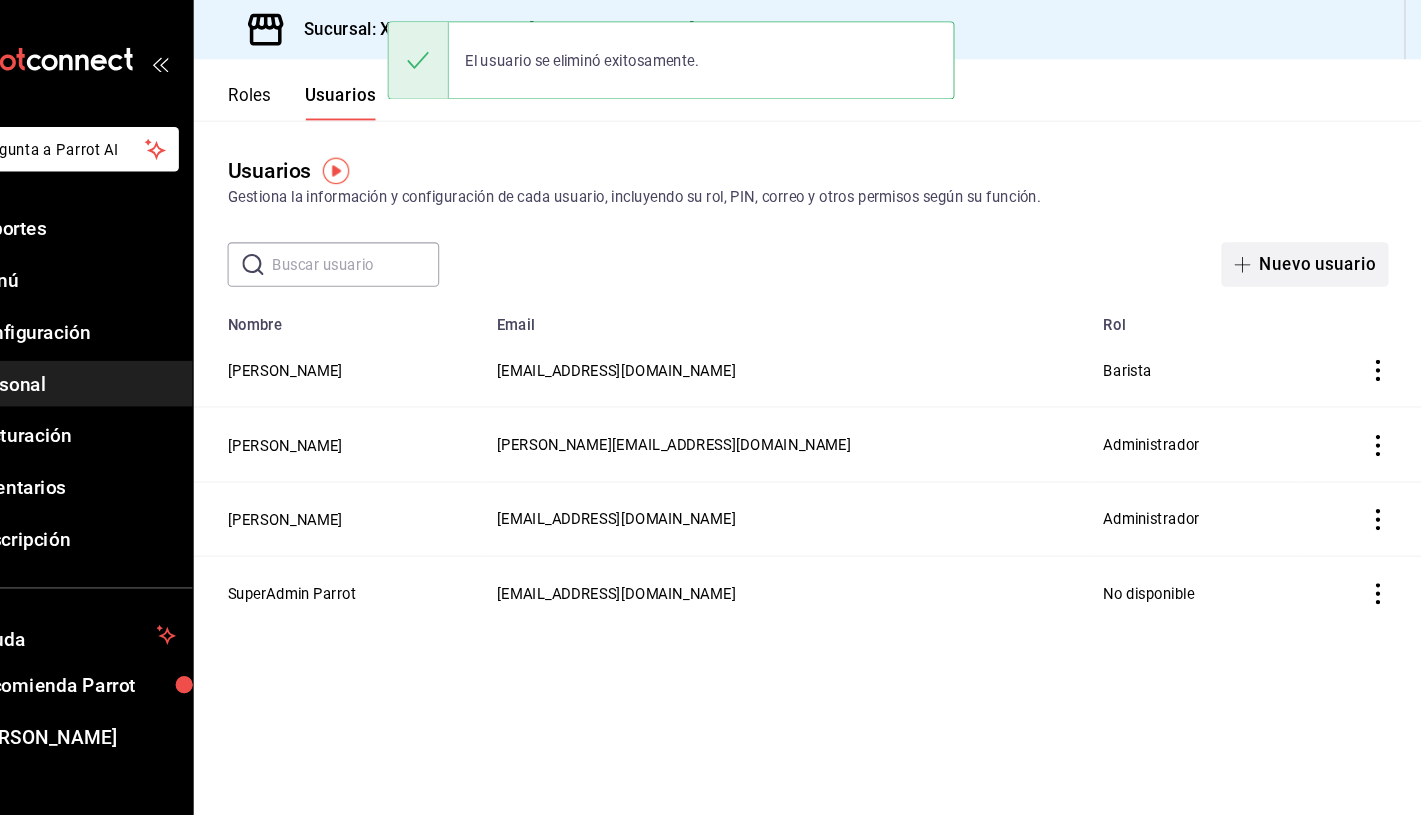 click on "Nuevo usuario" at bounding box center [1310, 250] 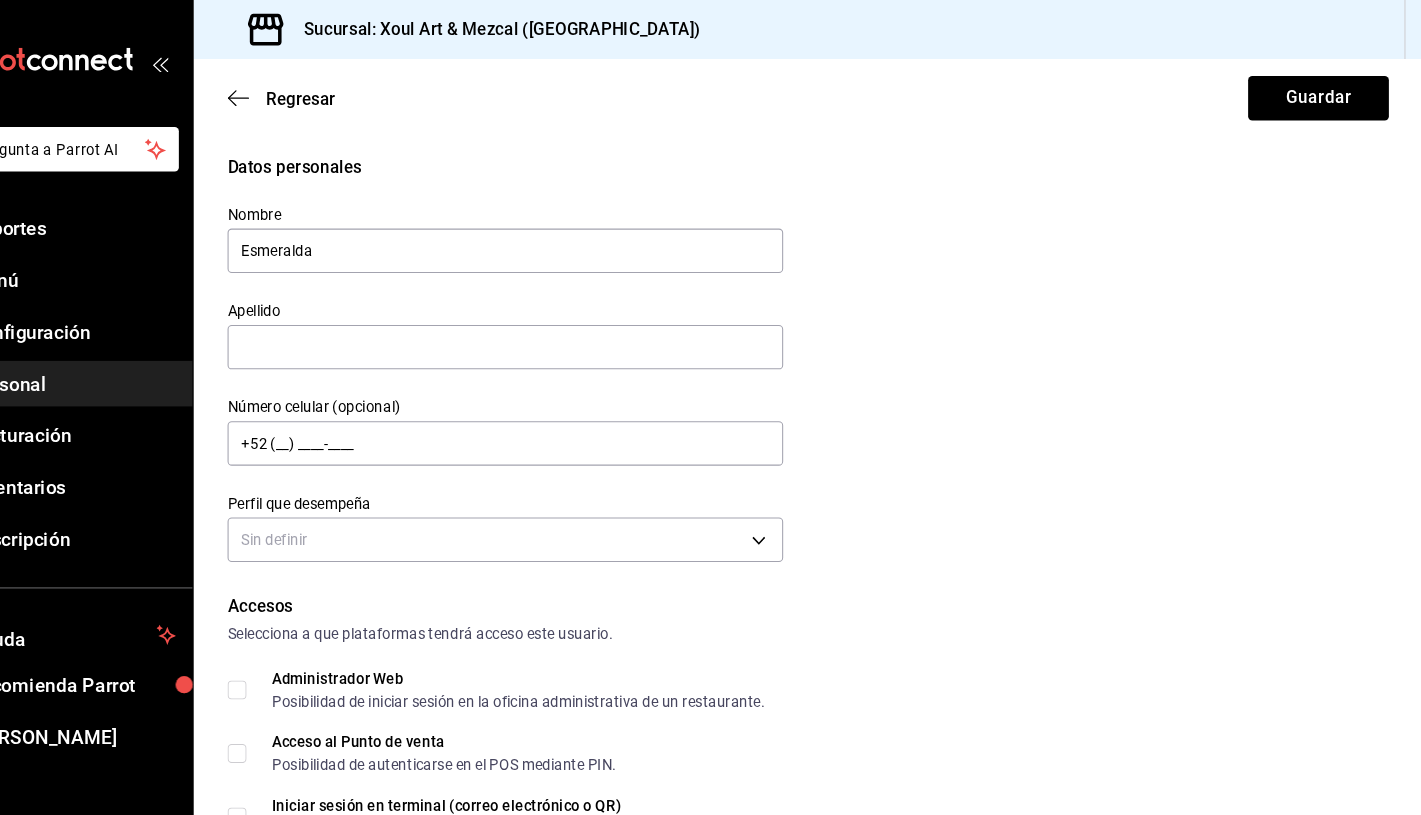 type on "Esmeralda" 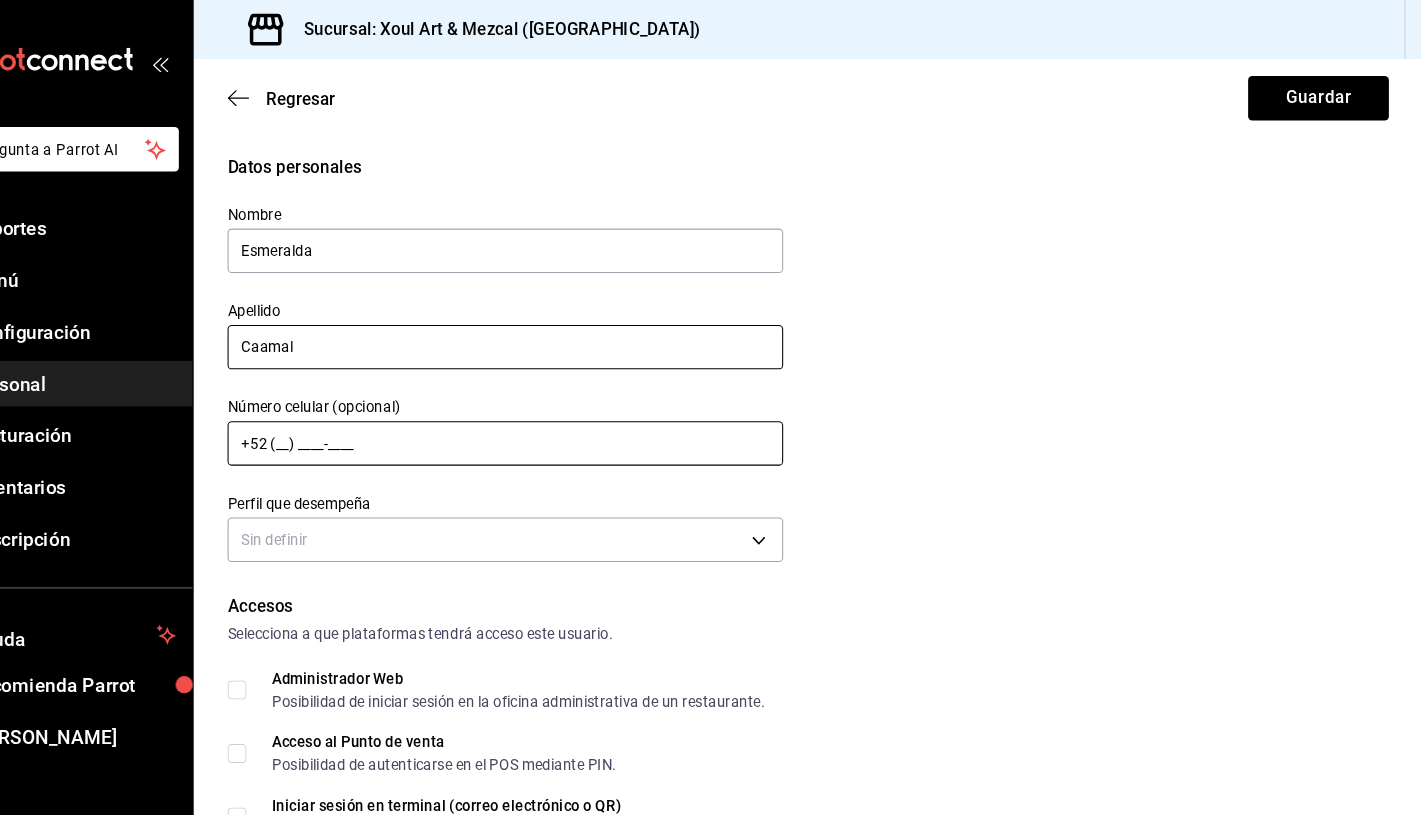 type on "Caamal" 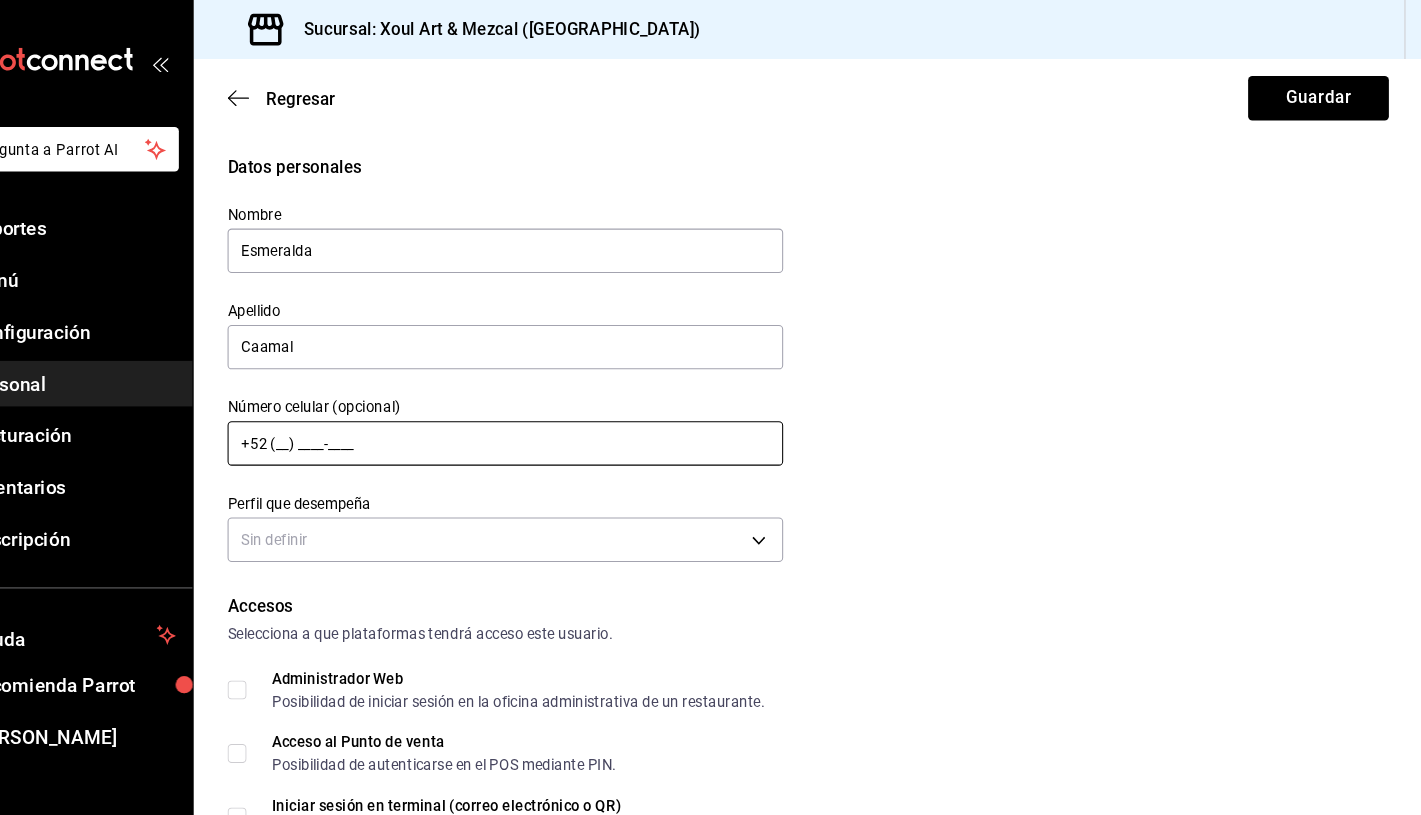 click on "+52 (__) ____-____" at bounding box center (554, 419) 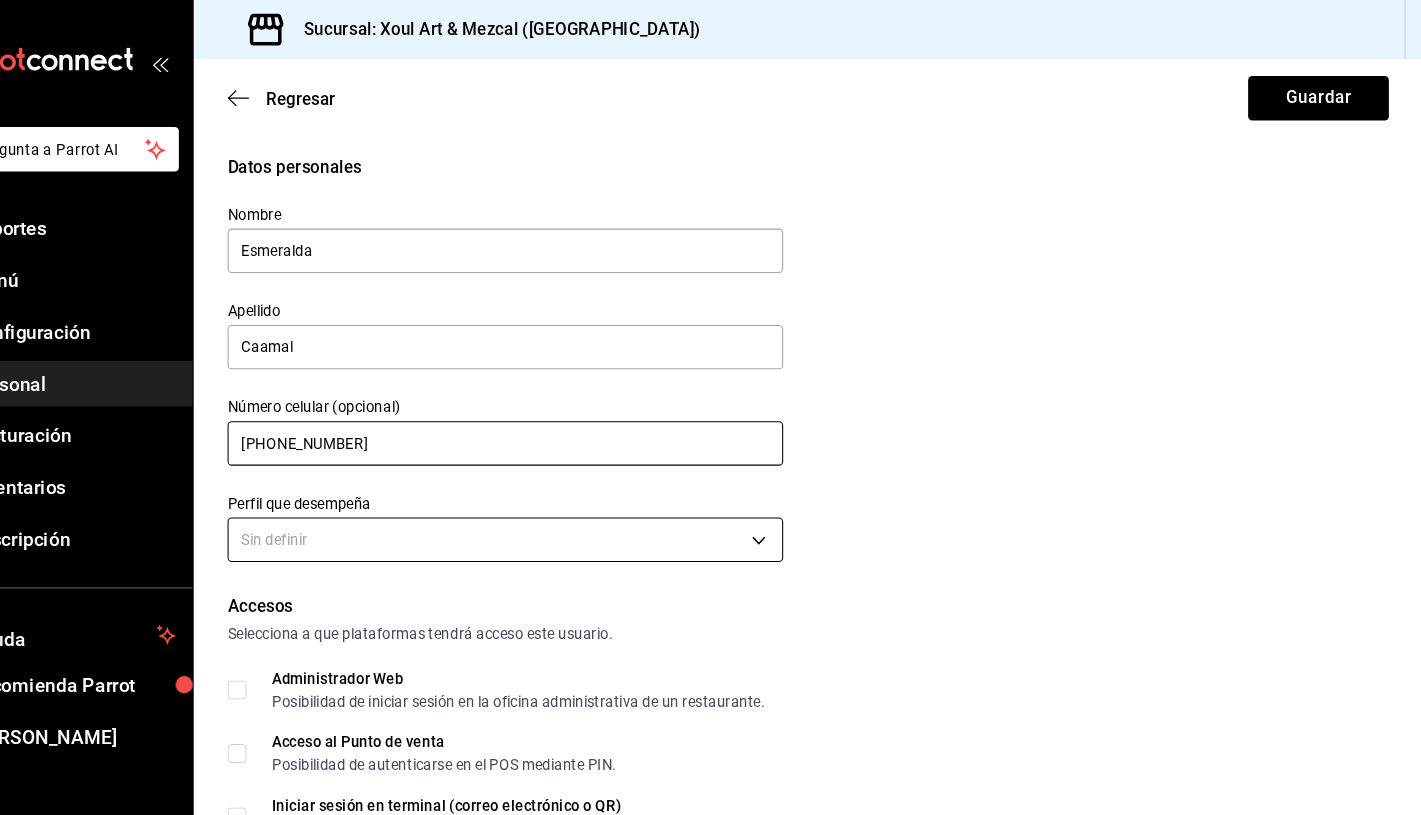 type on "[PHONE_NUMBER]" 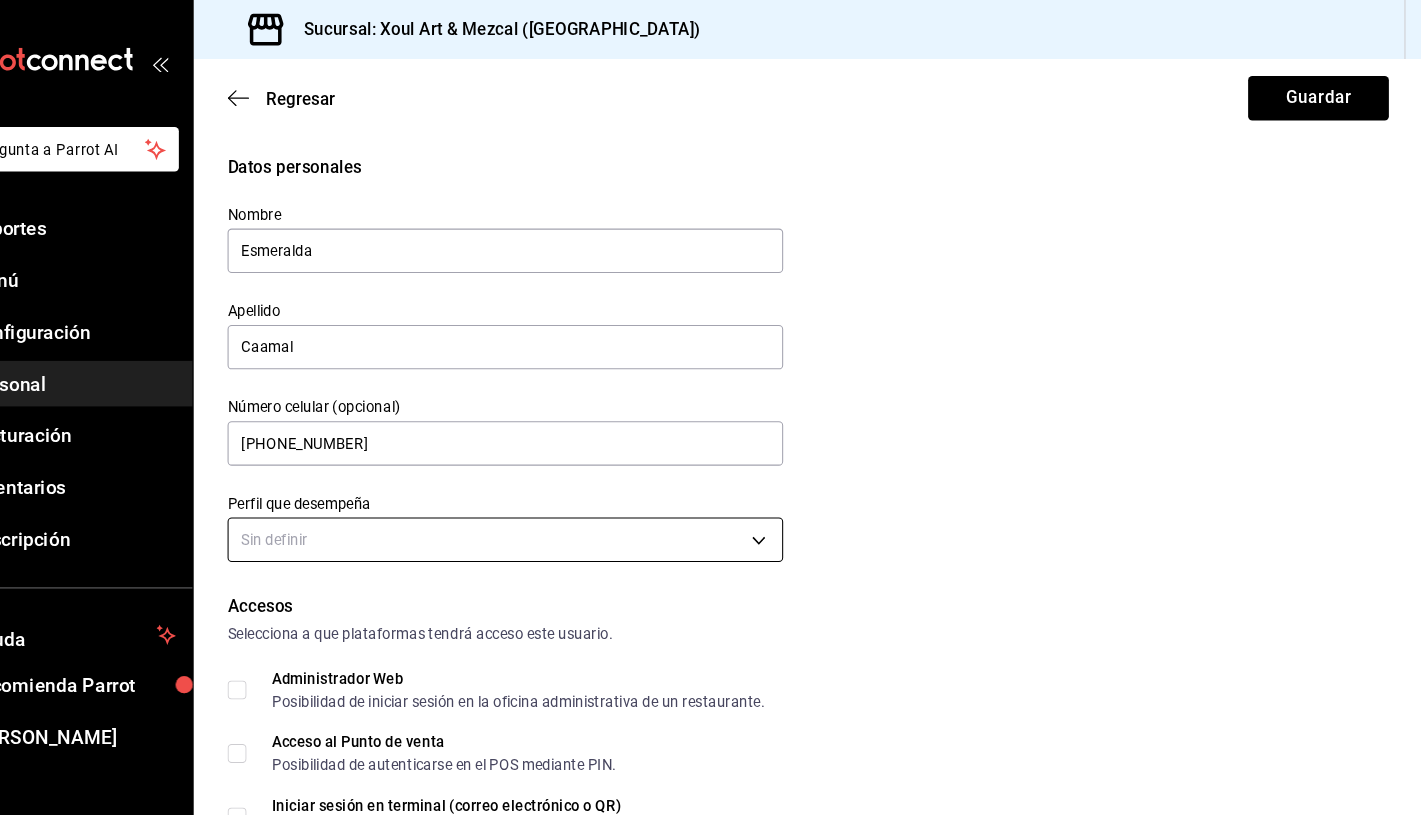 click on "Pregunta a Parrot AI Reportes   Menú   Configuración   Personal   Facturación   Inventarios   Suscripción   Ayuda Recomienda Parrot   [PERSON_NAME]   Sugerir nueva función   Sucursal: Xoul Art & Mezcal ([GEOGRAPHIC_DATA]) Regresar Guardar Datos personales Nombre Esmeralda Apellido Caamal Número celular (opcional) [PHONE_NUMBER] Perfil que desempeña Sin definir Accesos Selecciona a que plataformas tendrá acceso este usuario. Administrador Web Posibilidad de iniciar sesión en la oficina administrativa de un restaurante.  Acceso al Punto de venta Posibilidad de autenticarse en el POS mediante PIN.  Iniciar sesión en terminal (correo electrónico o QR) Los usuarios podrán iniciar sesión y aceptar términos y condiciones en la terminal. Acceso uso de terminal Los usuarios podrán acceder y utilizar la terminal para visualizar y procesar pagos de sus órdenes. Correo electrónico Se volverá obligatorio al tener ciertos accesos activados. Contraseña Contraseña Repetir contraseña Repetir contraseña PIN ​" at bounding box center (710, 407) 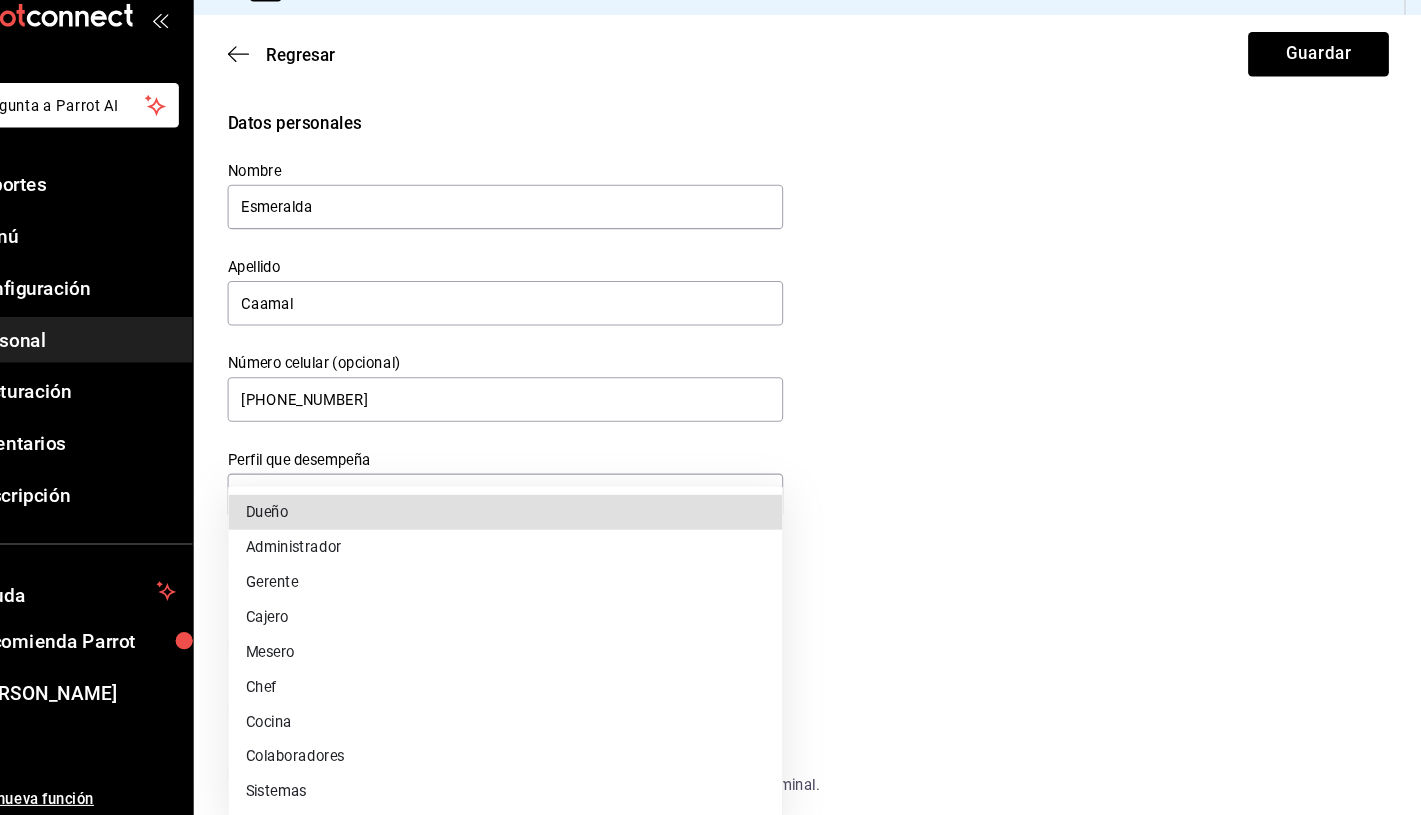 scroll, scrollTop: 0, scrollLeft: 0, axis: both 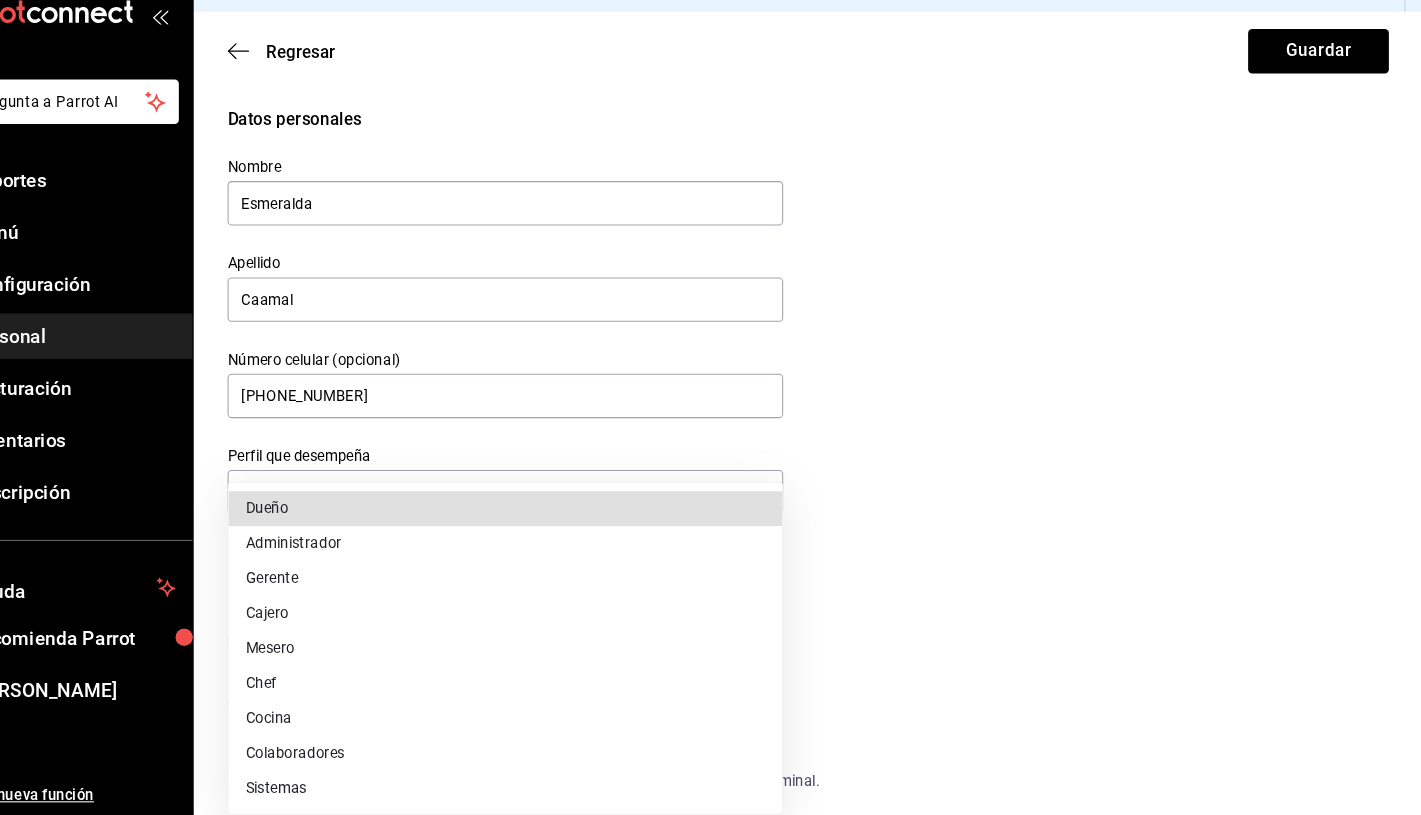 click on "Administrador" at bounding box center (554, 558) 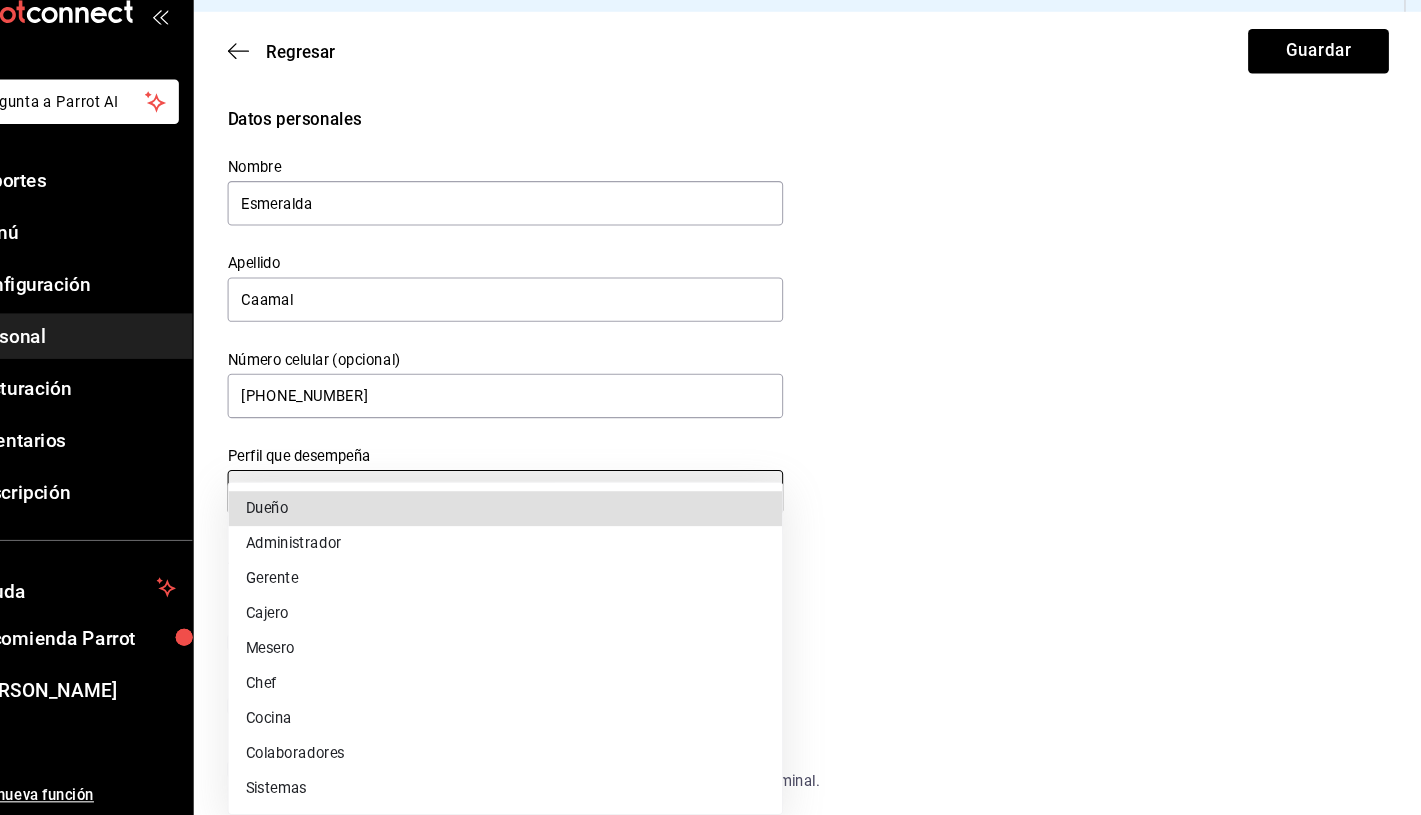 type on "ADMIN" 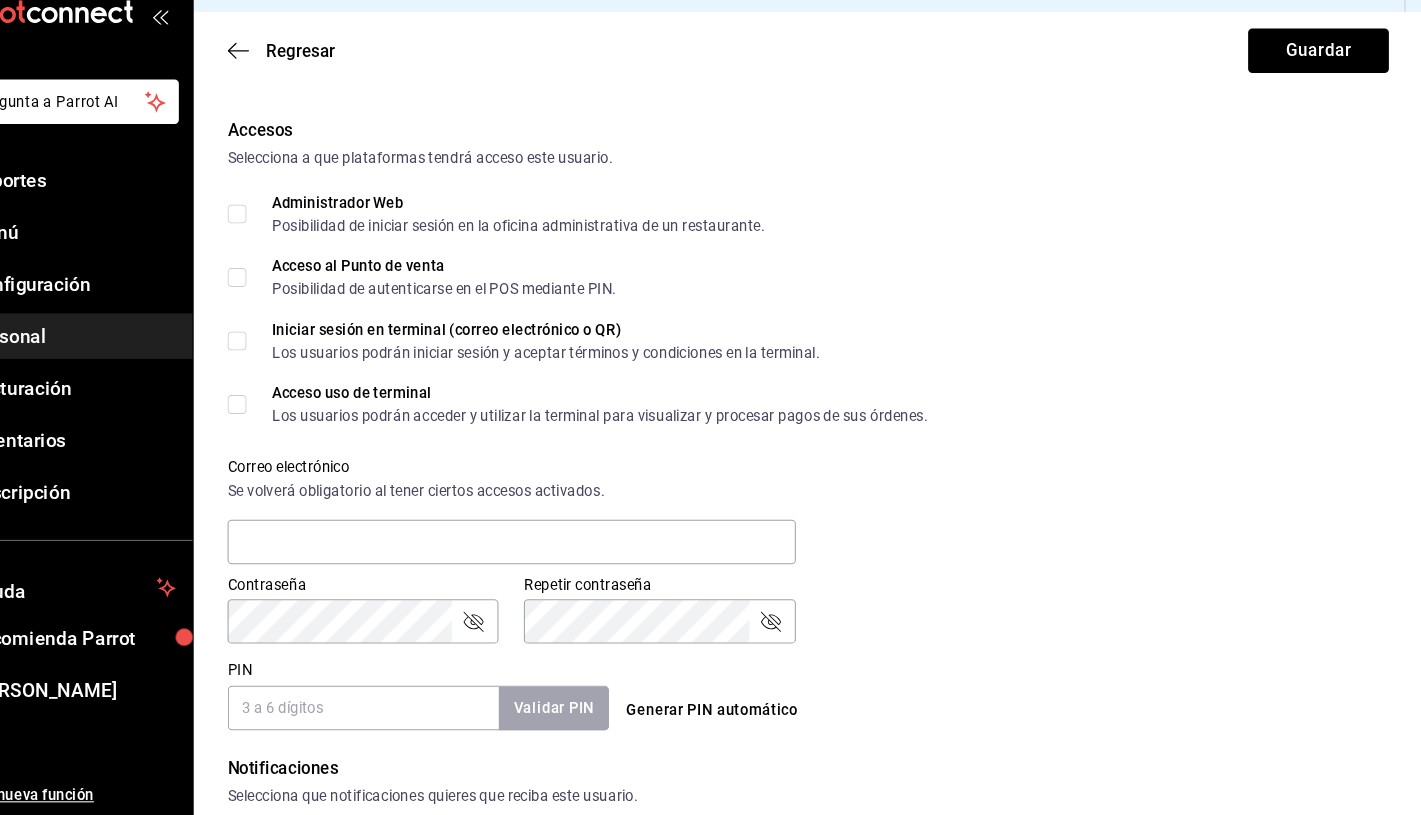 scroll, scrollTop: 406, scrollLeft: 0, axis: vertical 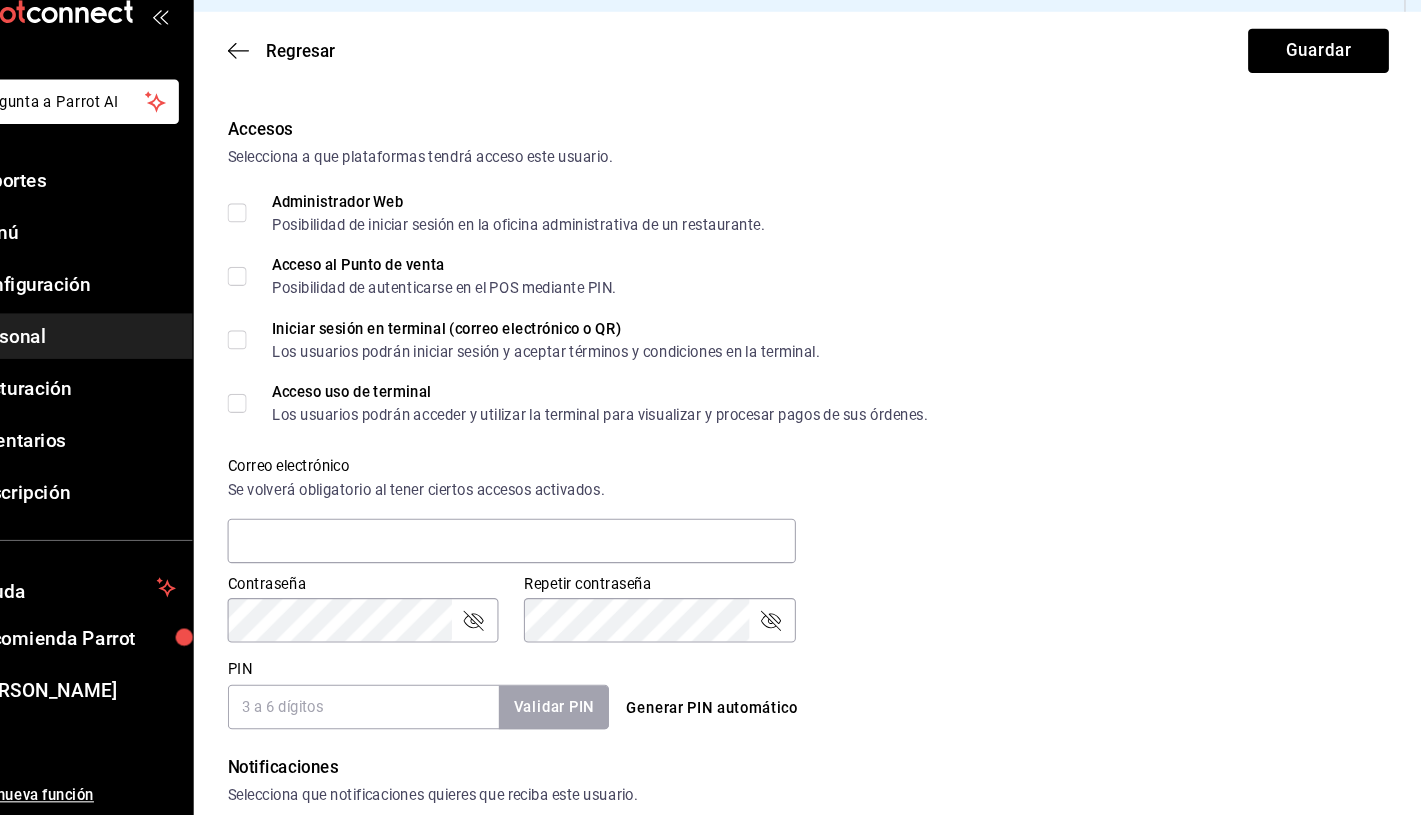 click on "Acceso al Punto de venta Posibilidad de autenticarse en el POS mediante PIN." at bounding box center (301, 306) 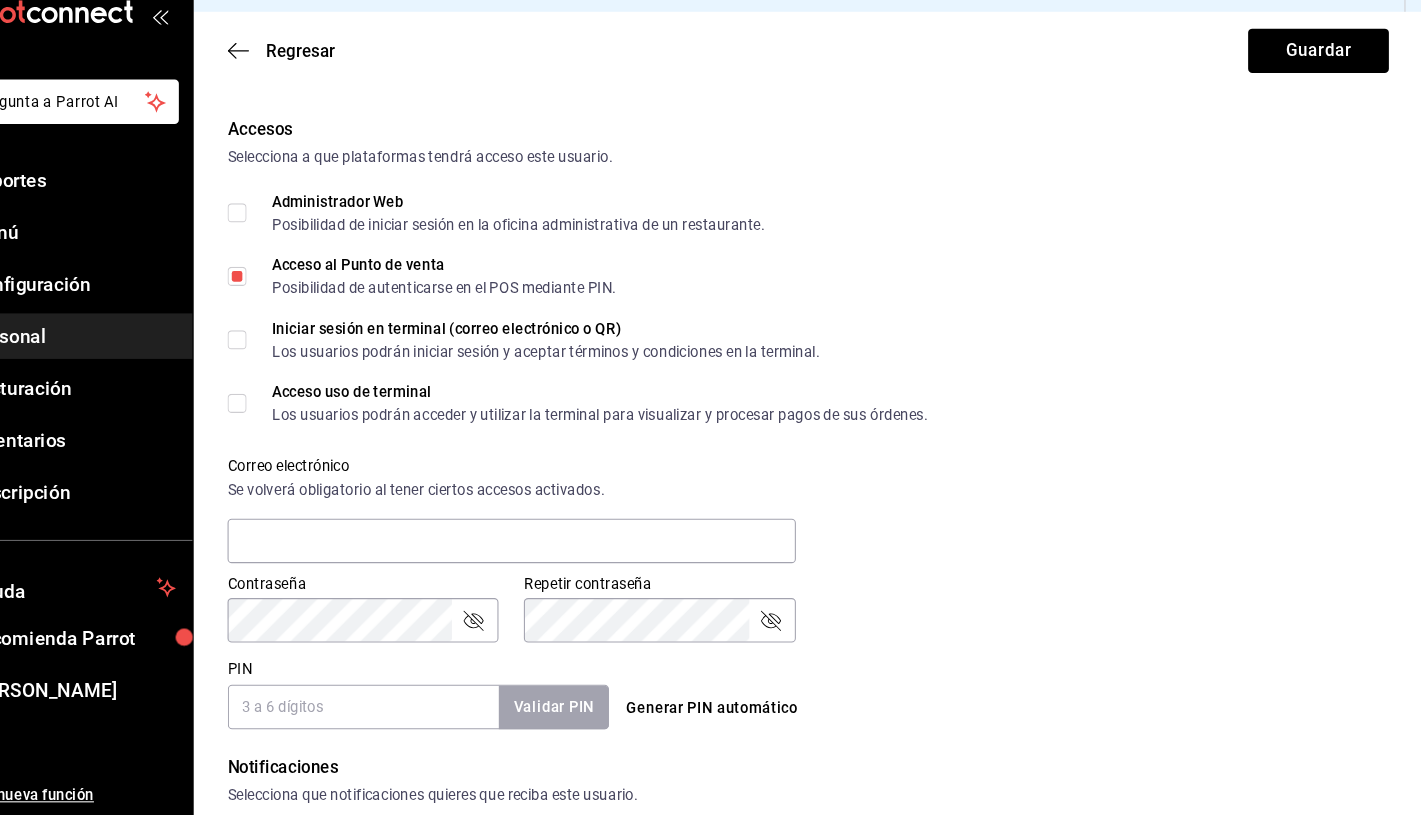 click on "Administrador Web Posibilidad de iniciar sesión en la oficina administrativa de un restaurante." at bounding box center (301, 246) 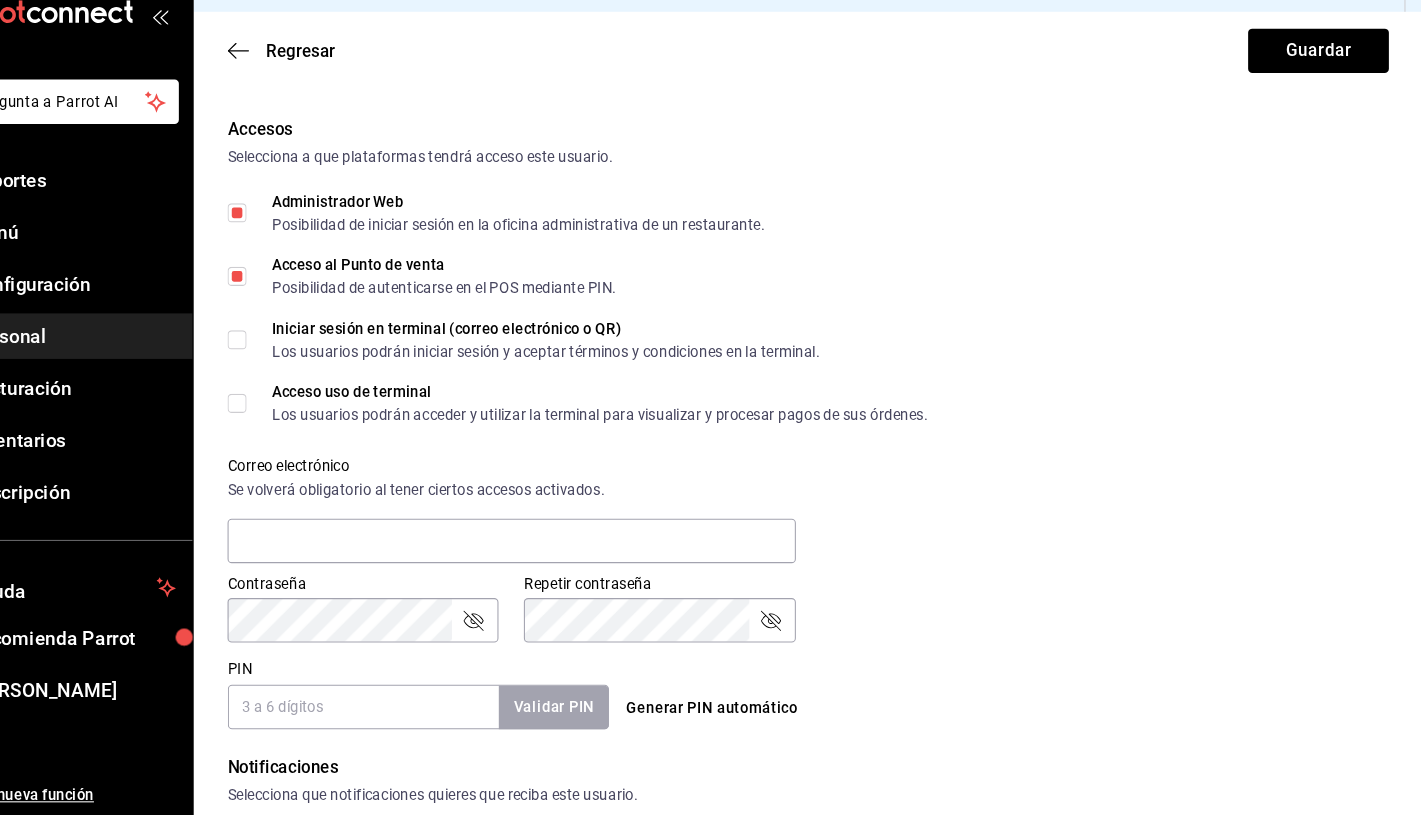 click on "Iniciar sesión en terminal (correo electrónico o QR) Los usuarios podrán iniciar sesión y aceptar términos y condiciones en la terminal." at bounding box center [301, 366] 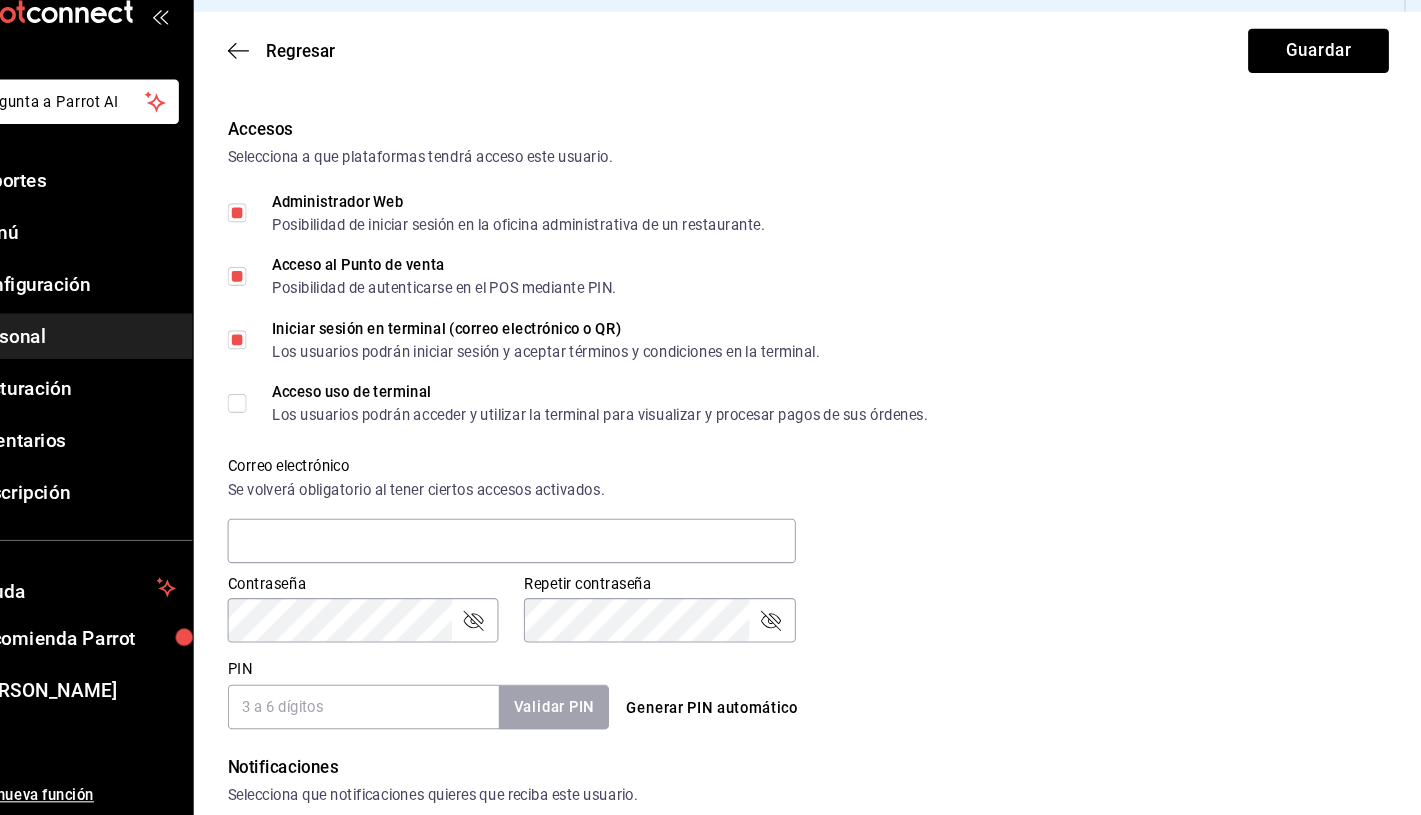 click on "Acceso uso de terminal Los usuarios podrán acceder y utilizar la terminal para visualizar y procesar pagos de sus órdenes." at bounding box center [632, 426] 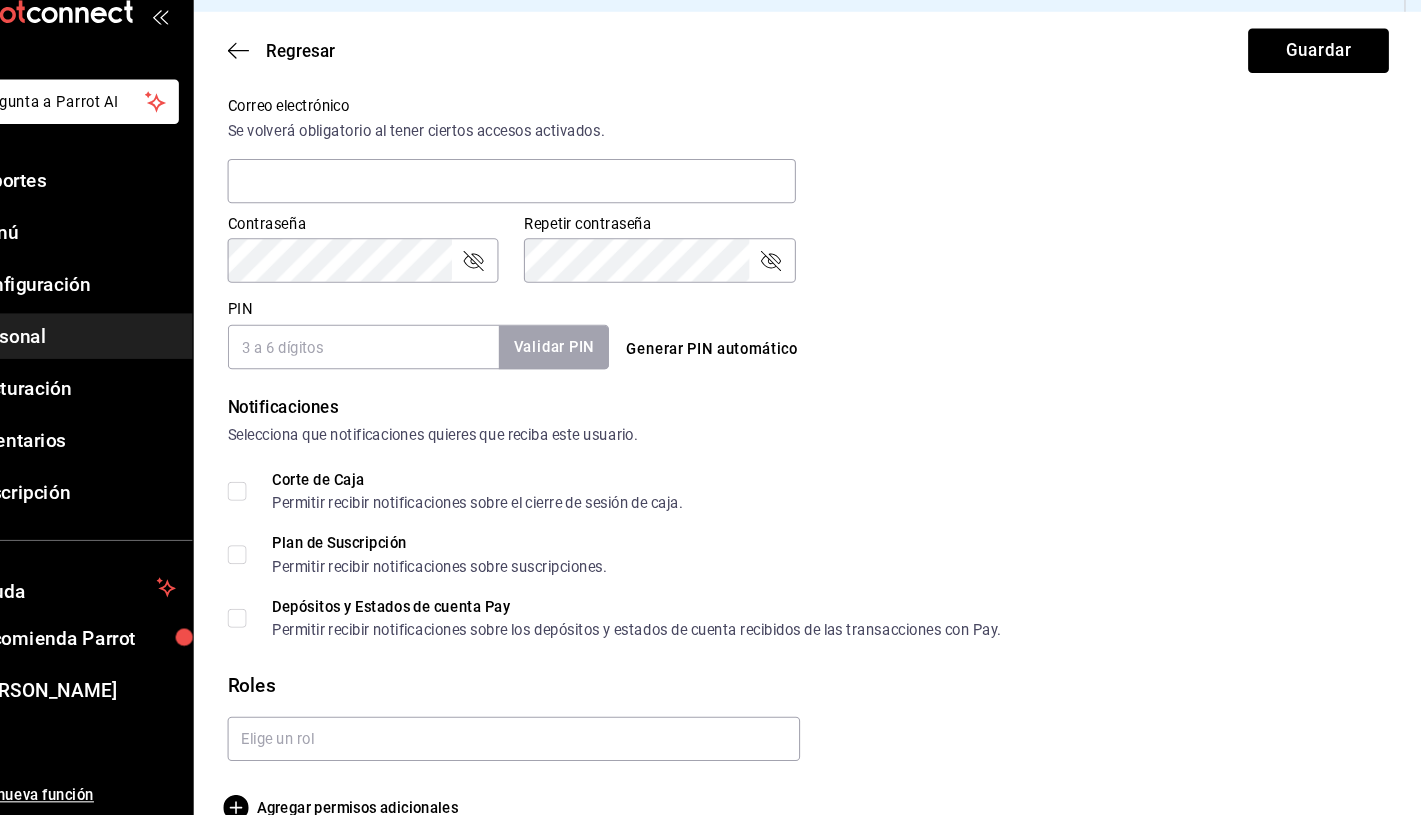 scroll, scrollTop: 783, scrollLeft: 0, axis: vertical 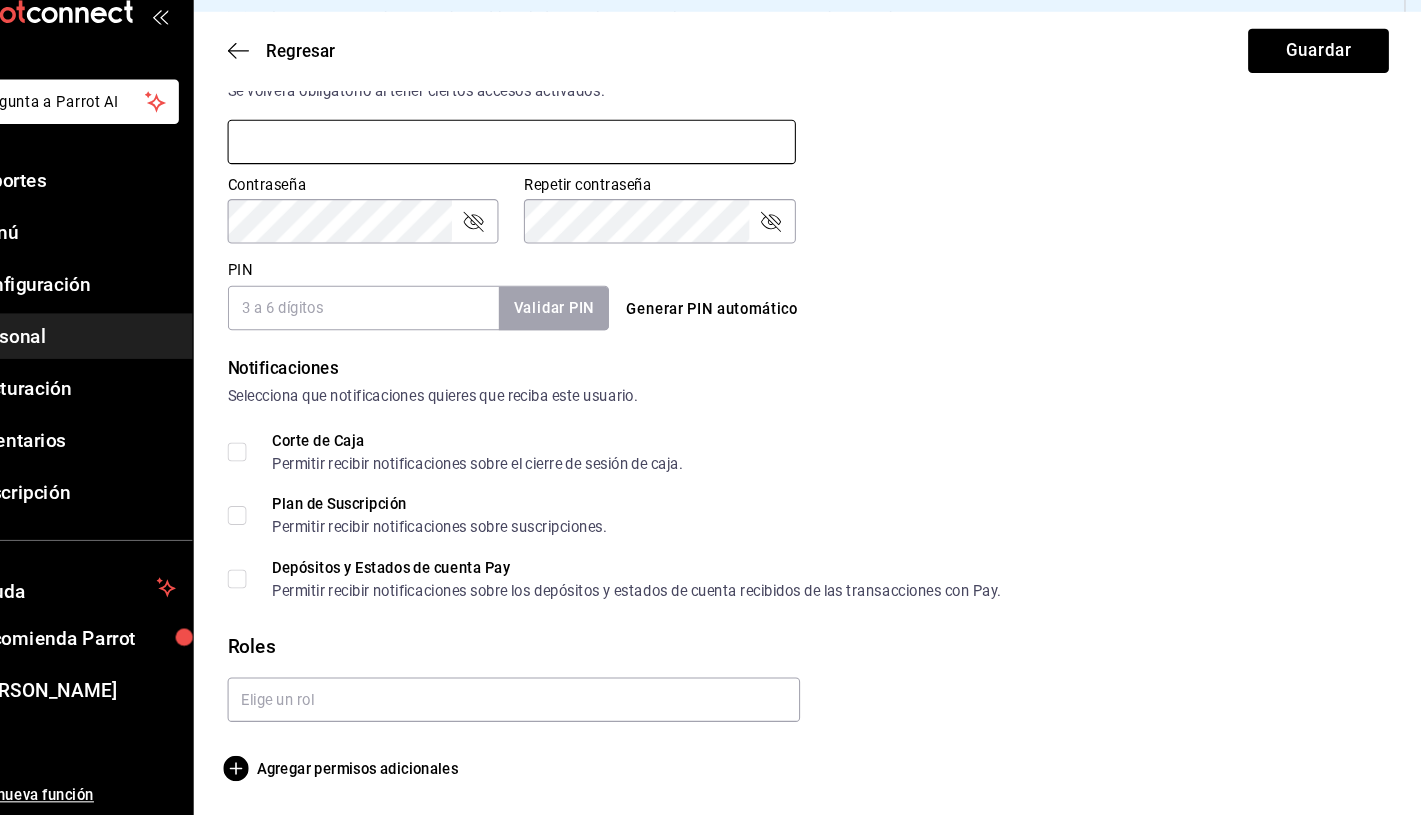 click at bounding box center [560, 179] 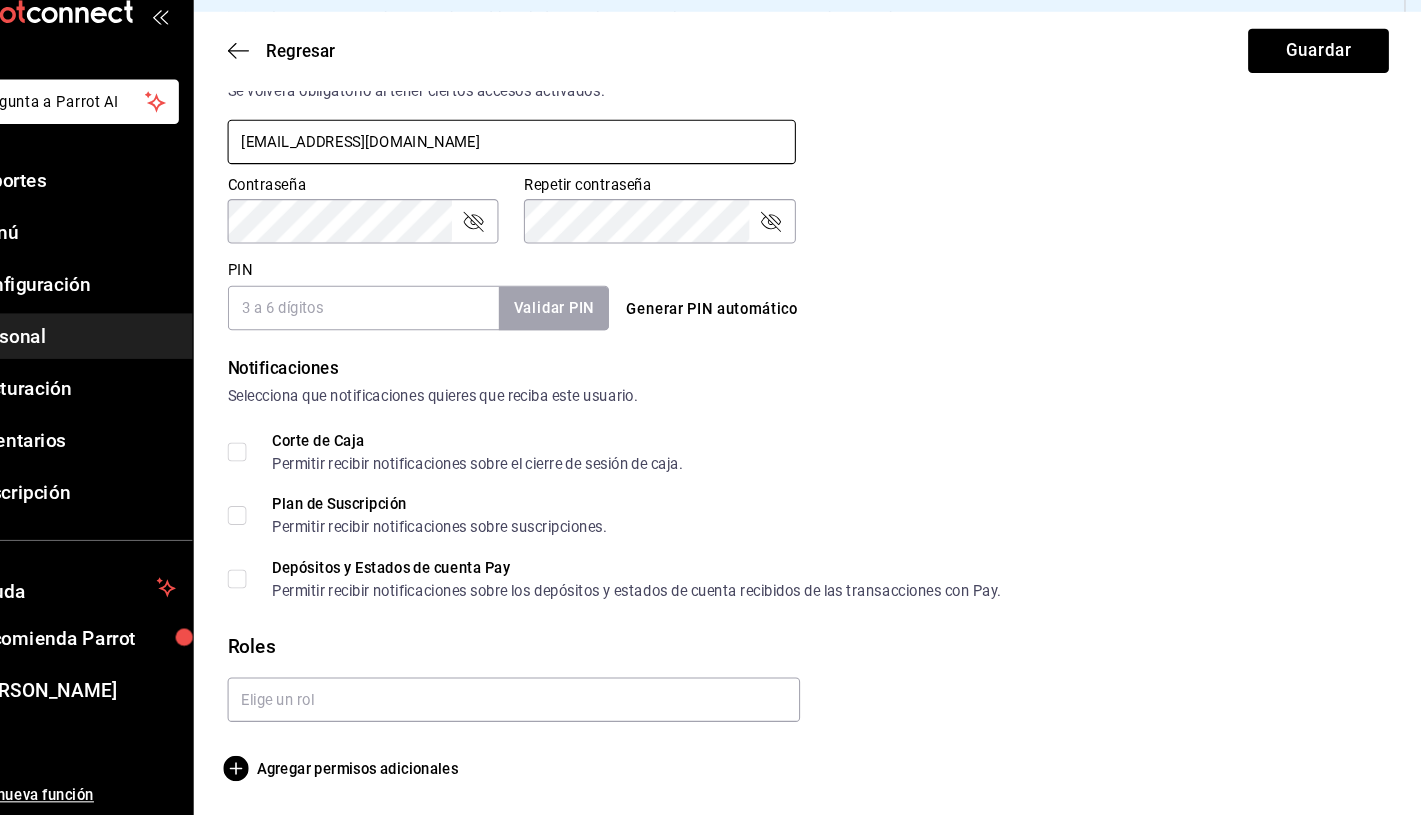 type on "[EMAIL_ADDRESS][DOMAIN_NAME]" 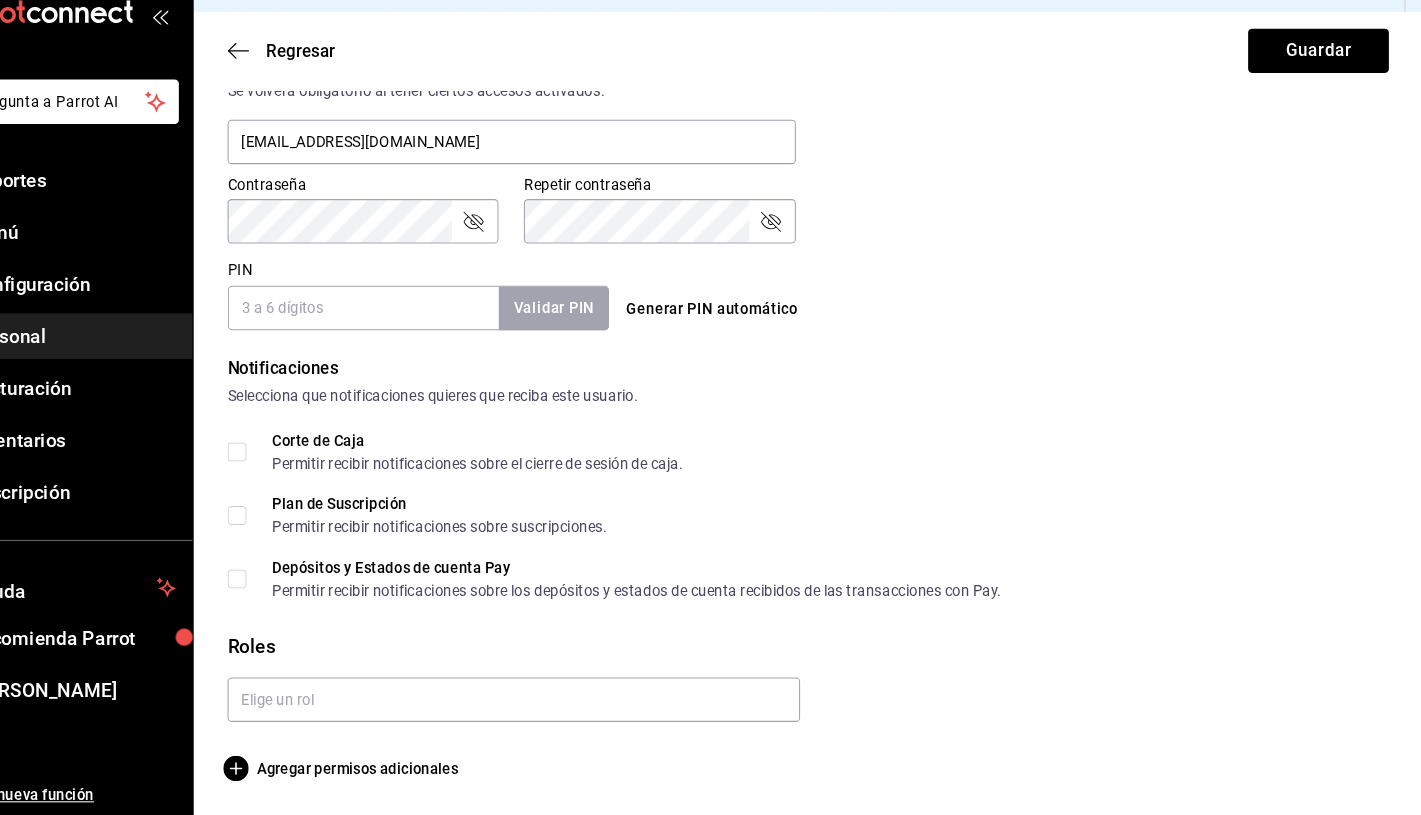 click 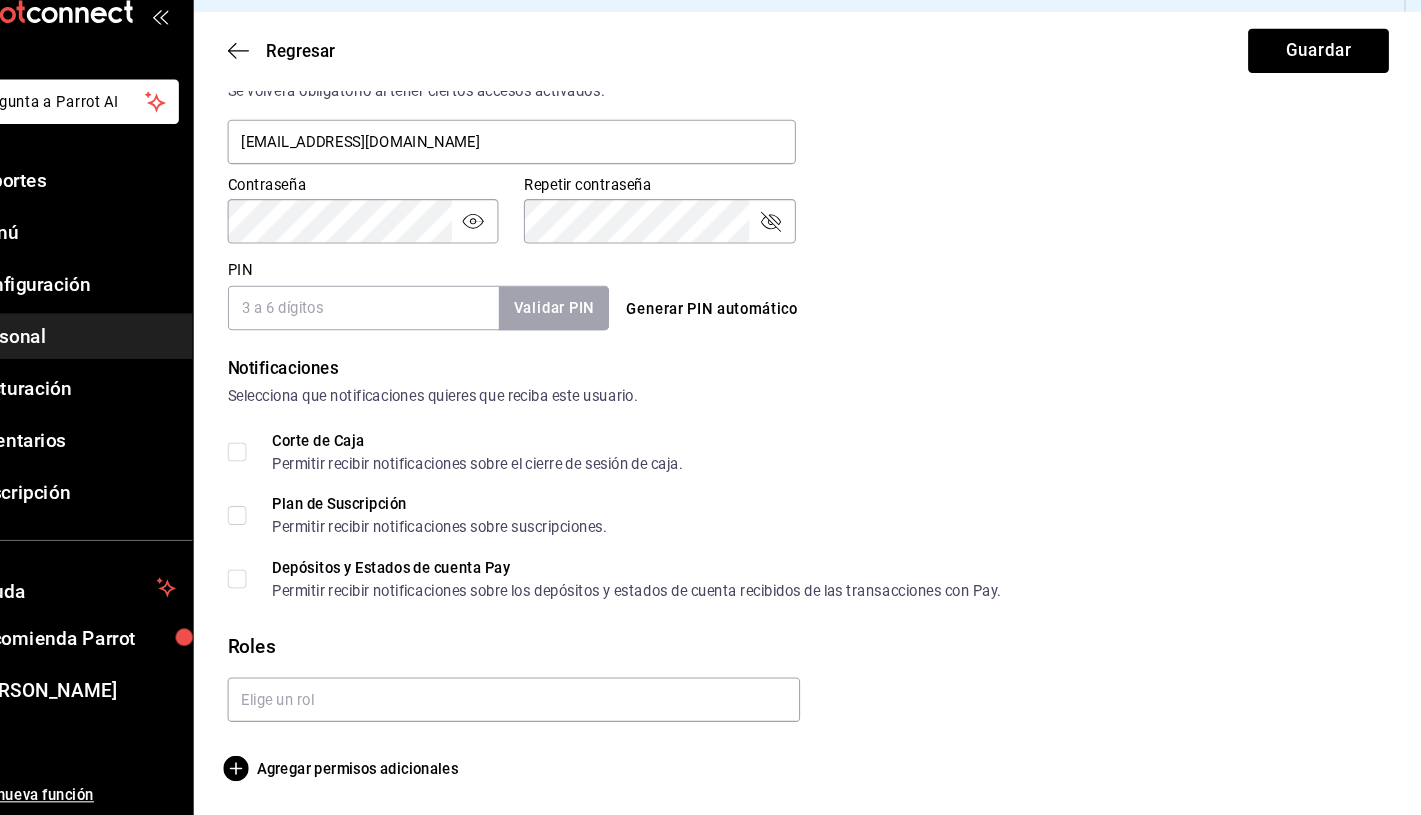 click on "Generar PIN automático" at bounding box center (840, 337) 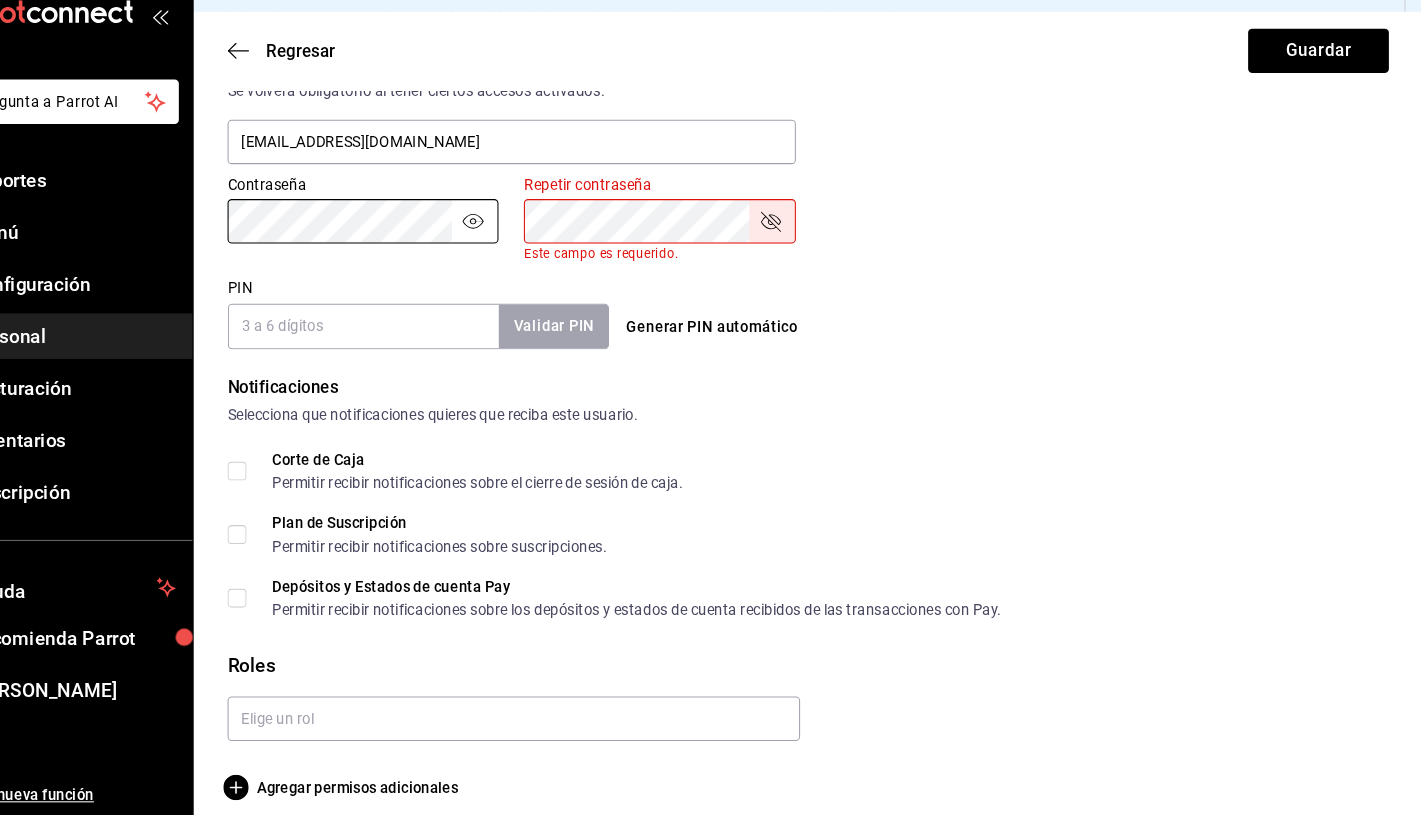 click on "Contraseña Contraseña" at bounding box center (408, 239) 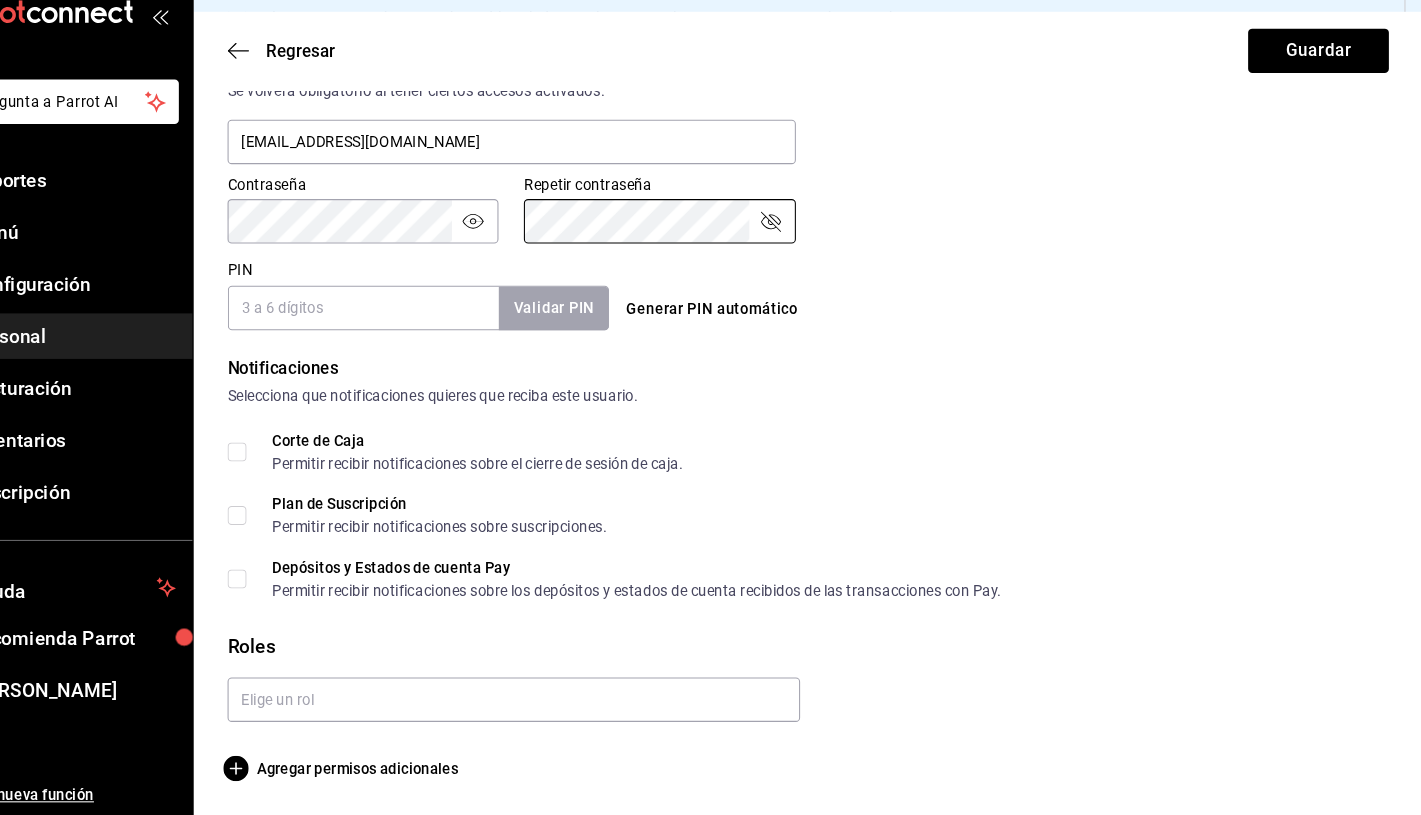 click on "Datos personales Nombre Esmeralda Apellido Caamal Número celular (opcional) [PHONE_NUMBER] Perfil que desempeña Administrador ADMIN Accesos Selecciona a que plataformas tendrá acceso este usuario. Administrador Web Posibilidad de iniciar sesión en la oficina administrativa de un restaurante.  Acceso al Punto de venta Posibilidad de autenticarse en el POS mediante PIN.  Iniciar sesión en terminal (correo electrónico o QR) Los usuarios podrán iniciar sesión y aceptar términos y condiciones en la terminal. Acceso uso de terminal Los usuarios podrán acceder y utilizar la terminal para visualizar y procesar pagos de sus órdenes. Correo electrónico Se volverá obligatorio al tener ciertos accesos activados. [EMAIL_ADDRESS][DOMAIN_NAME] Contraseña Contraseña Repetir contraseña Repetir contraseña PIN Validar PIN ​ Generar PIN automático Notificaciones Selecciona que notificaciones quieres que reciba este usuario. Corte de Caja Permitir recibir notificaciones sobre el cierre de sesión de caja. Roles" at bounding box center [840, 73] 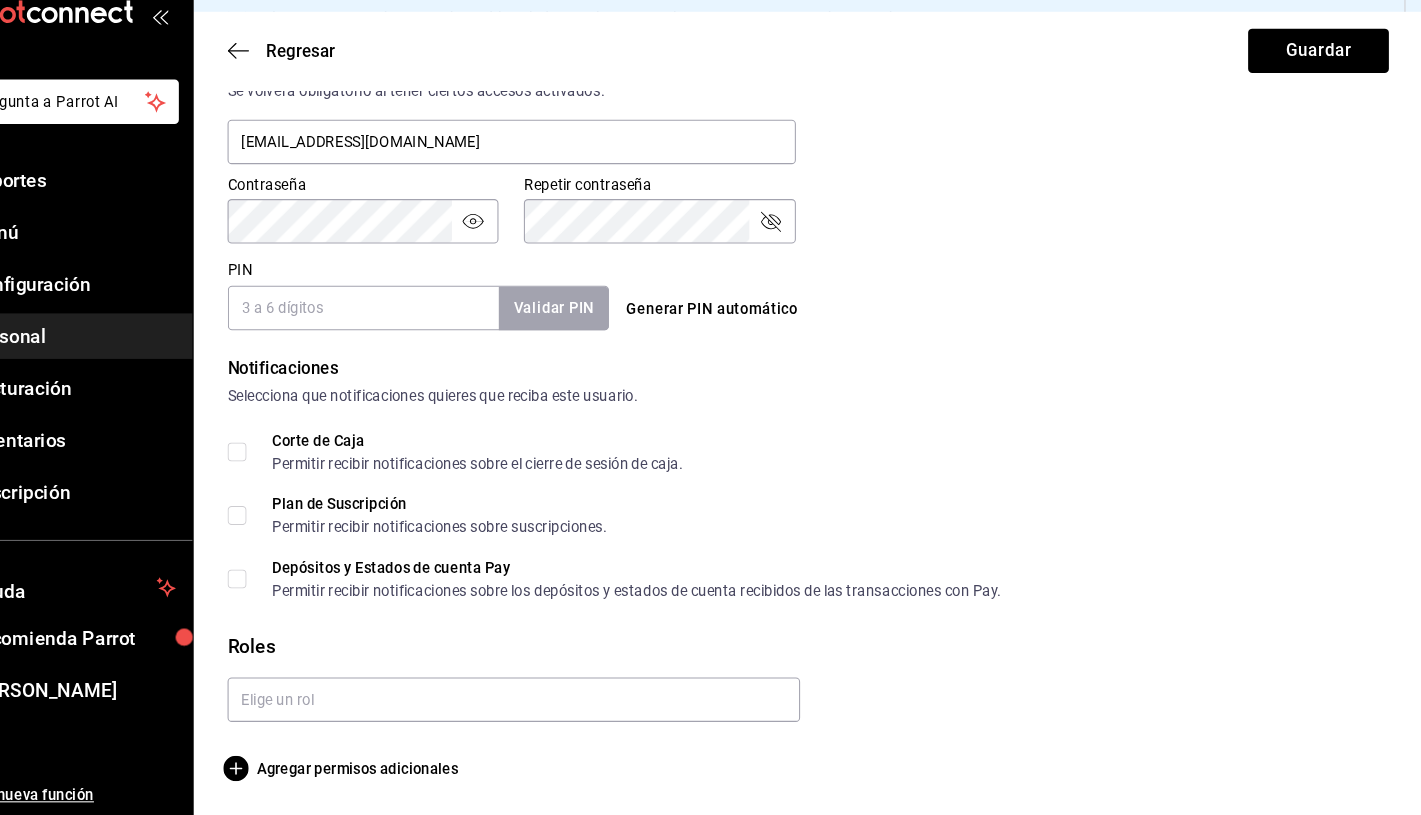 click on "PIN" at bounding box center [420, 336] 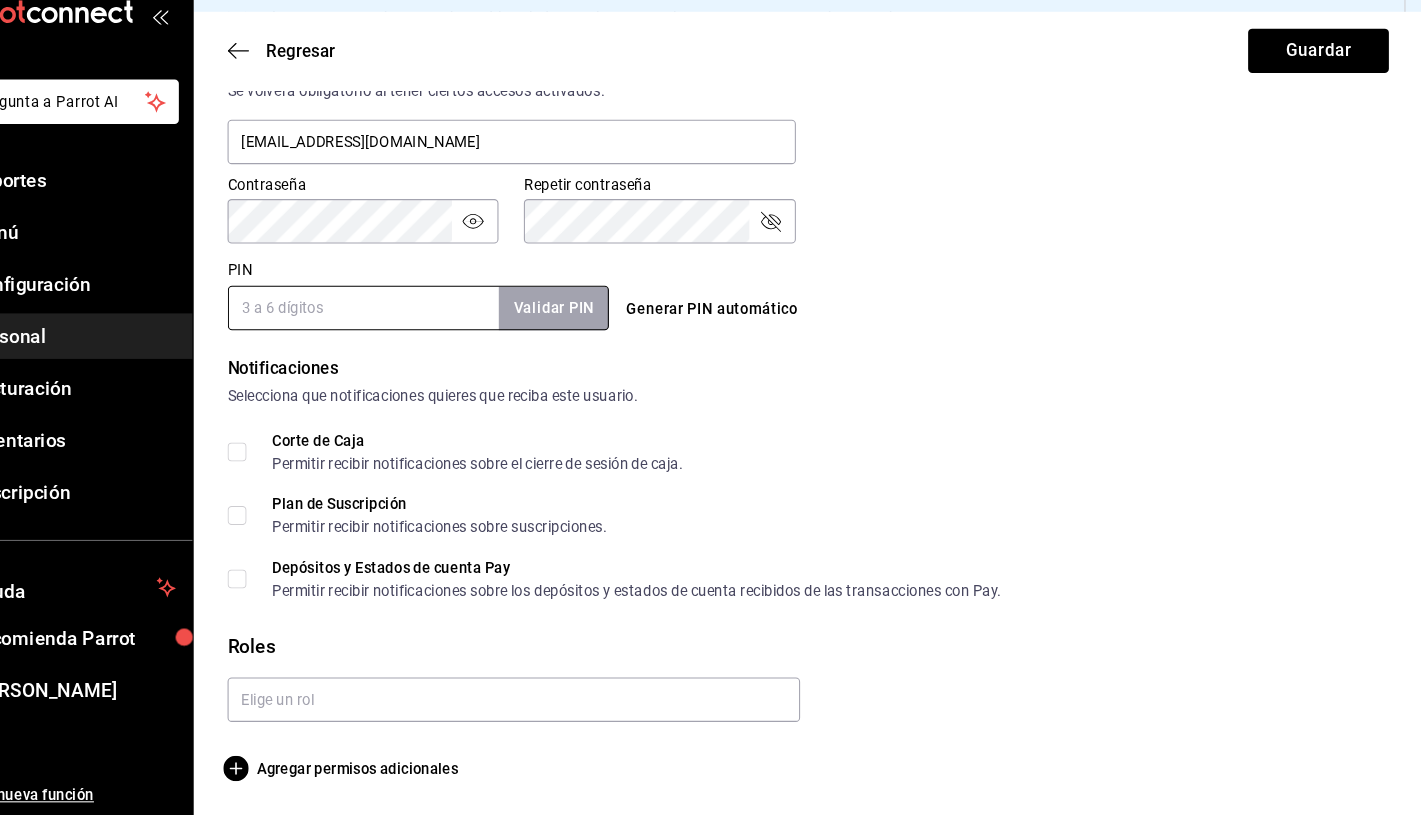 click on "PIN Validar PIN ​ Generar PIN automático" at bounding box center [836, 320] 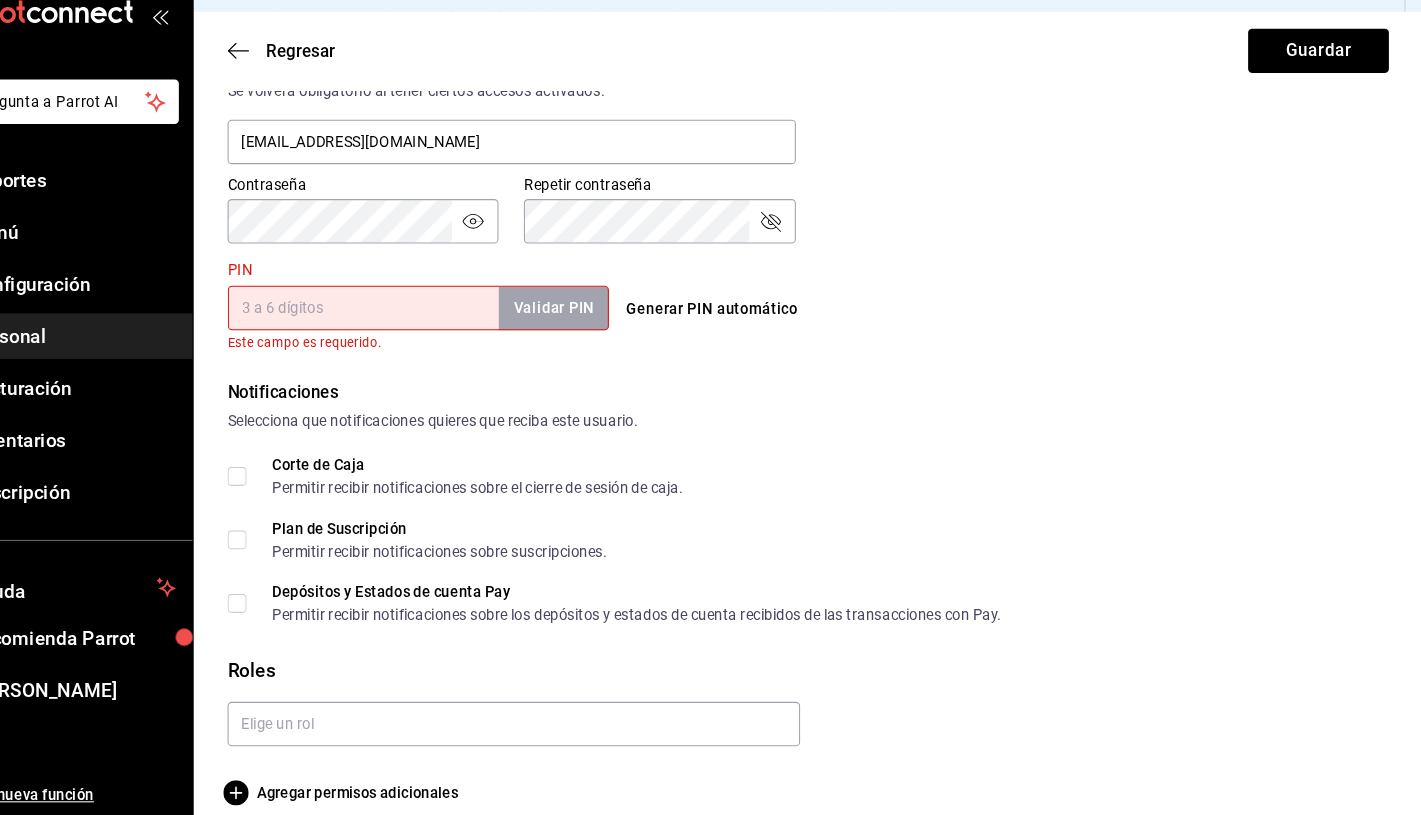 click on "PIN" at bounding box center (420, 336) 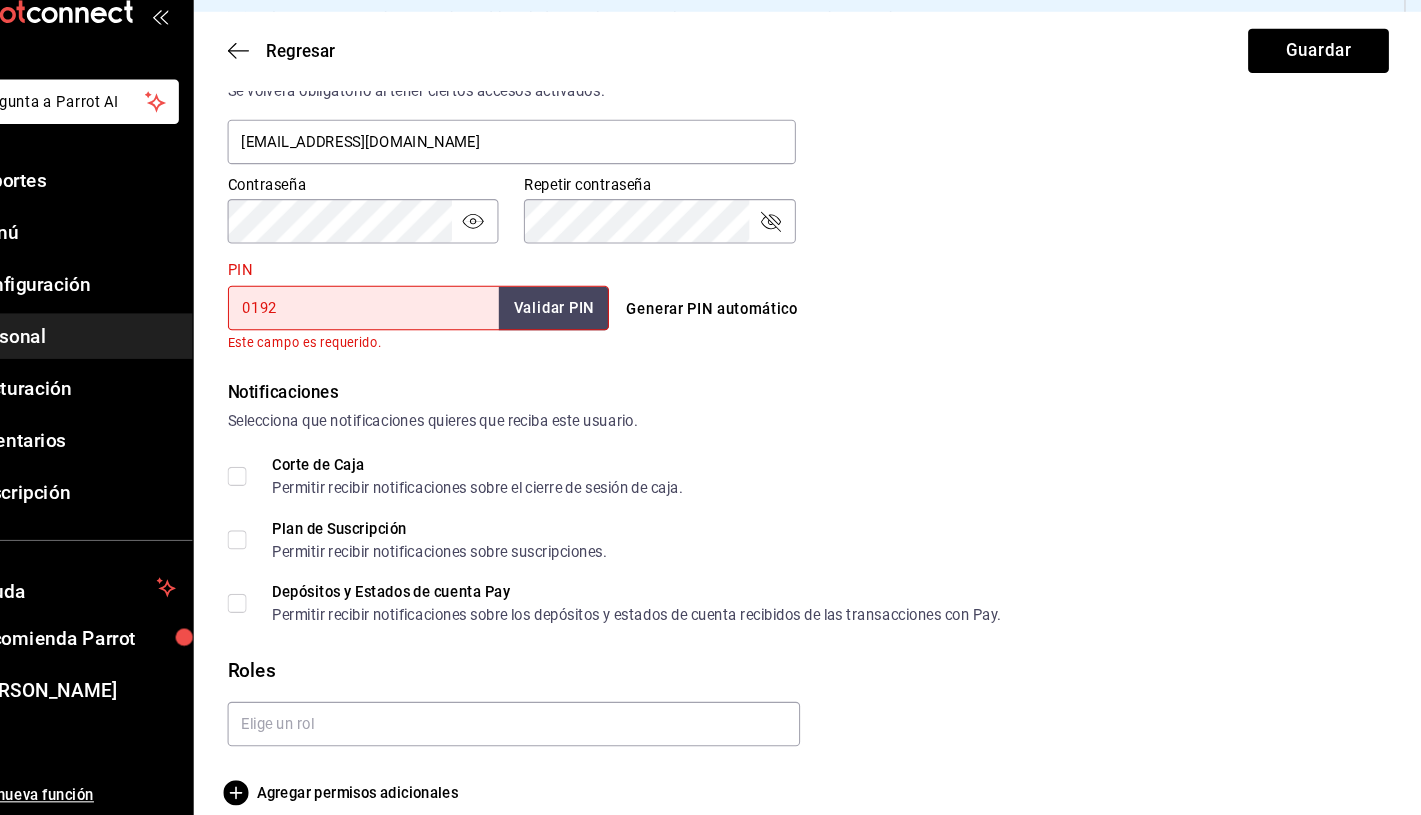 type on "0192" 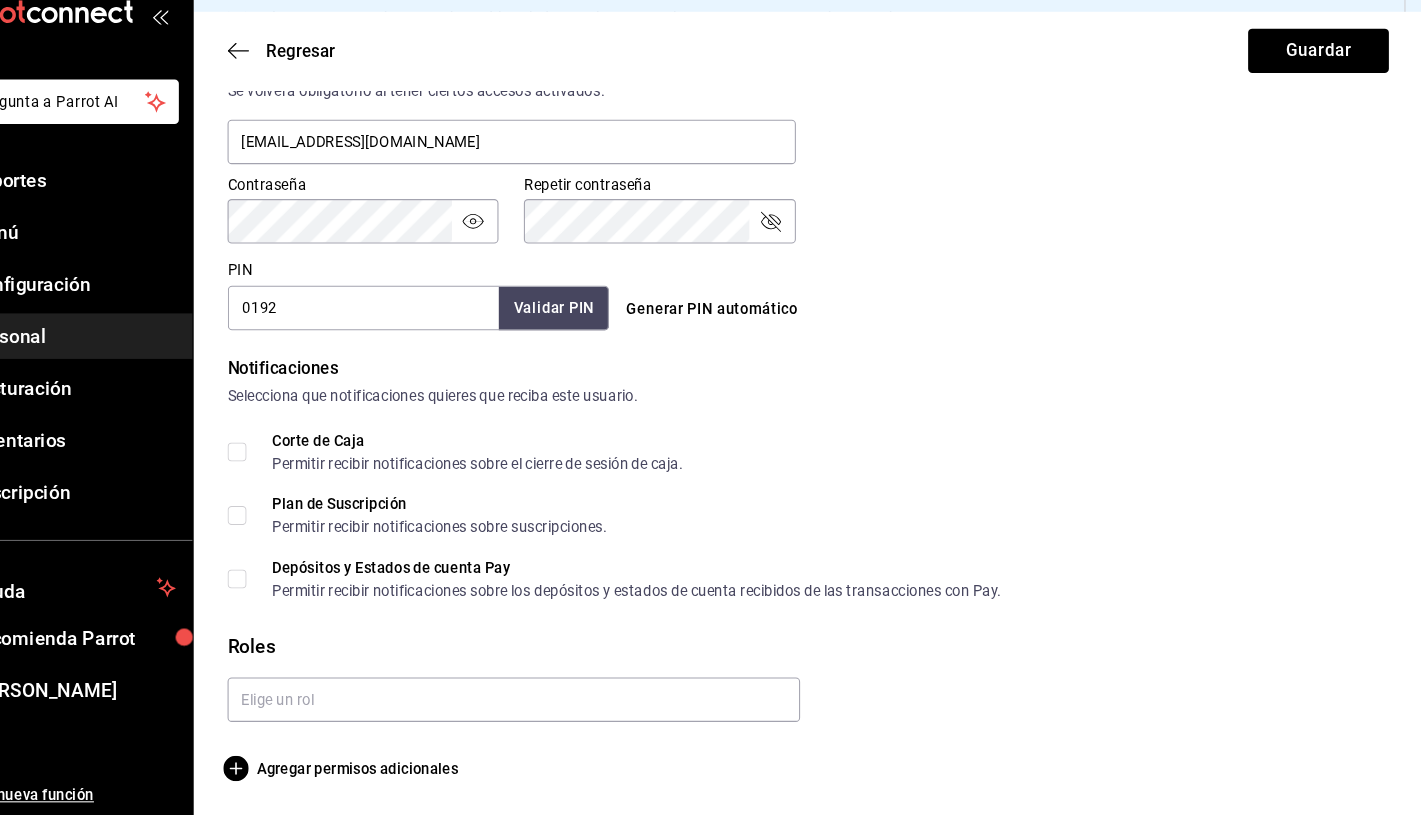 click on "Corte de Caja Permitir recibir notificaciones sobre el cierre de sesión de caja." at bounding box center [301, 472] 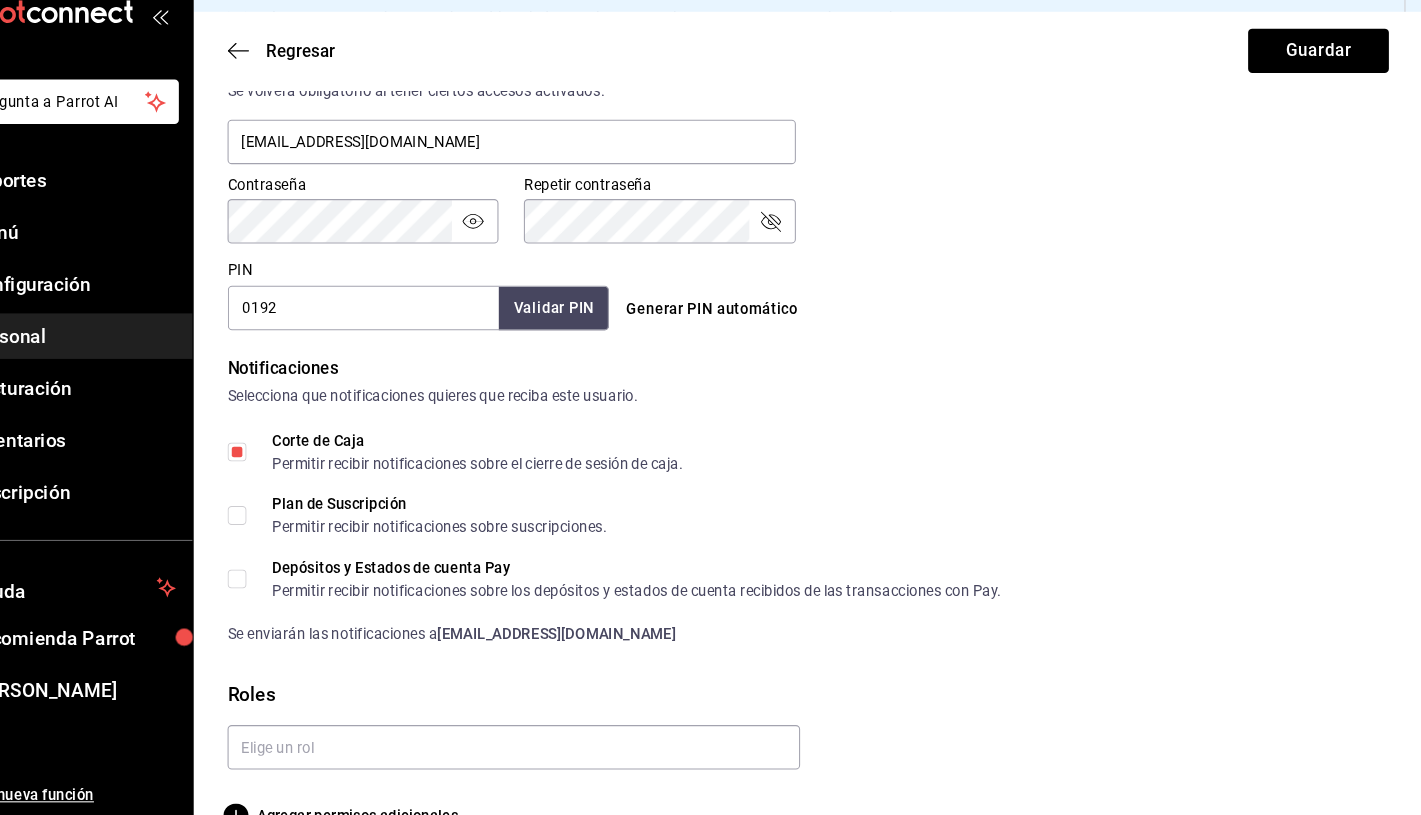 click on "Corte de Caja Permitir recibir notificaciones sobre el cierre de sesión de caja." at bounding box center [301, 472] 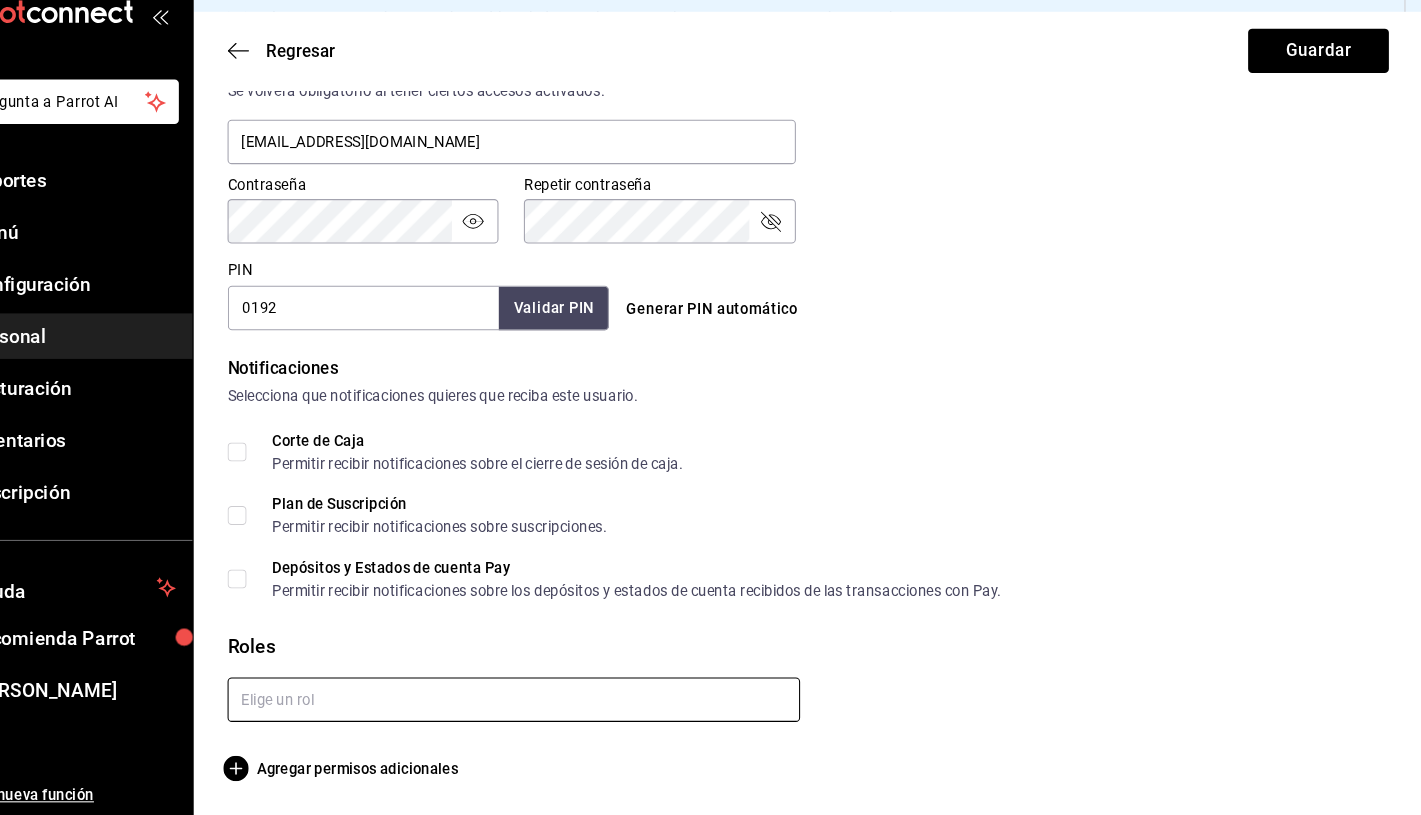 click at bounding box center [562, 706] 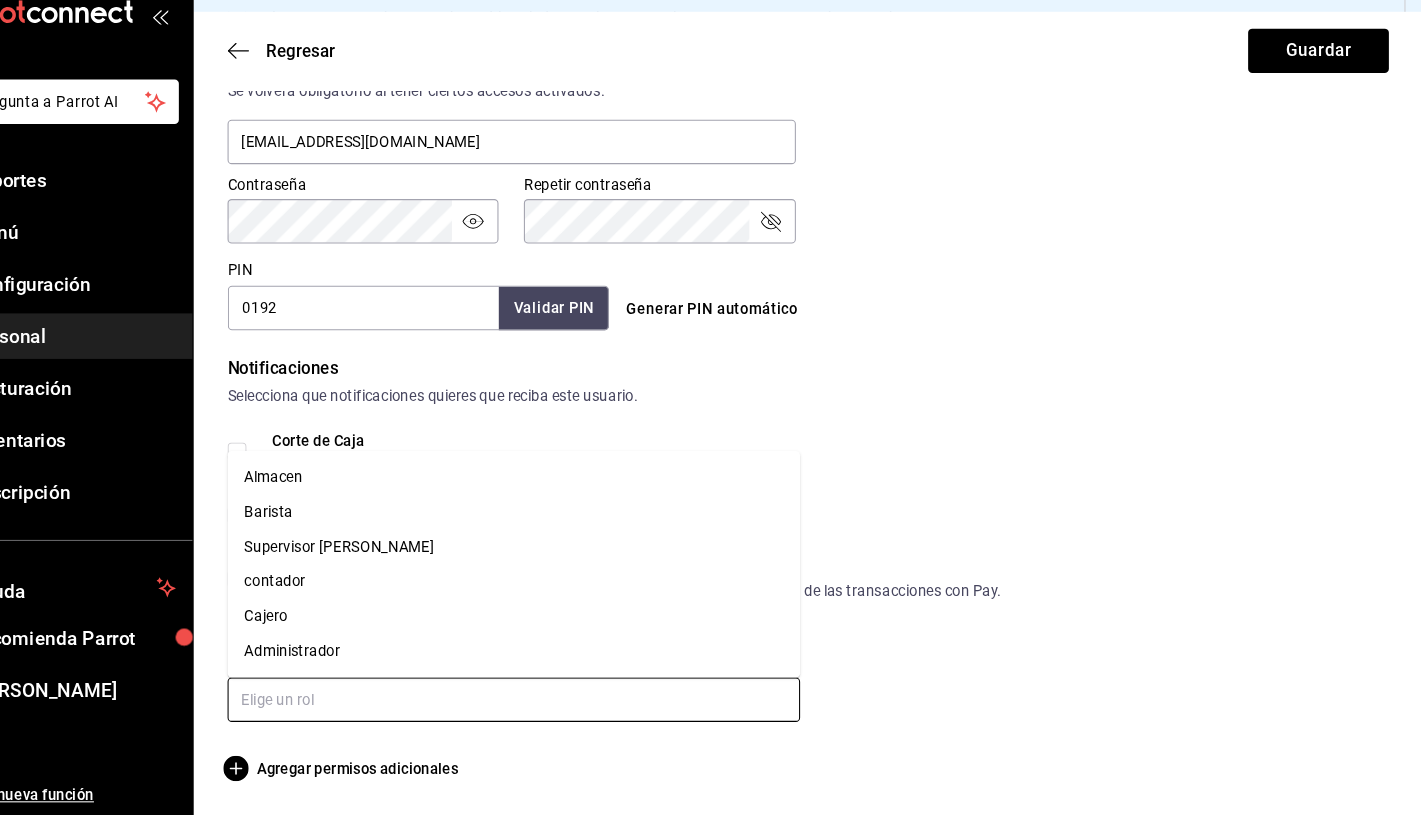 click on "Almacen" at bounding box center [562, 495] 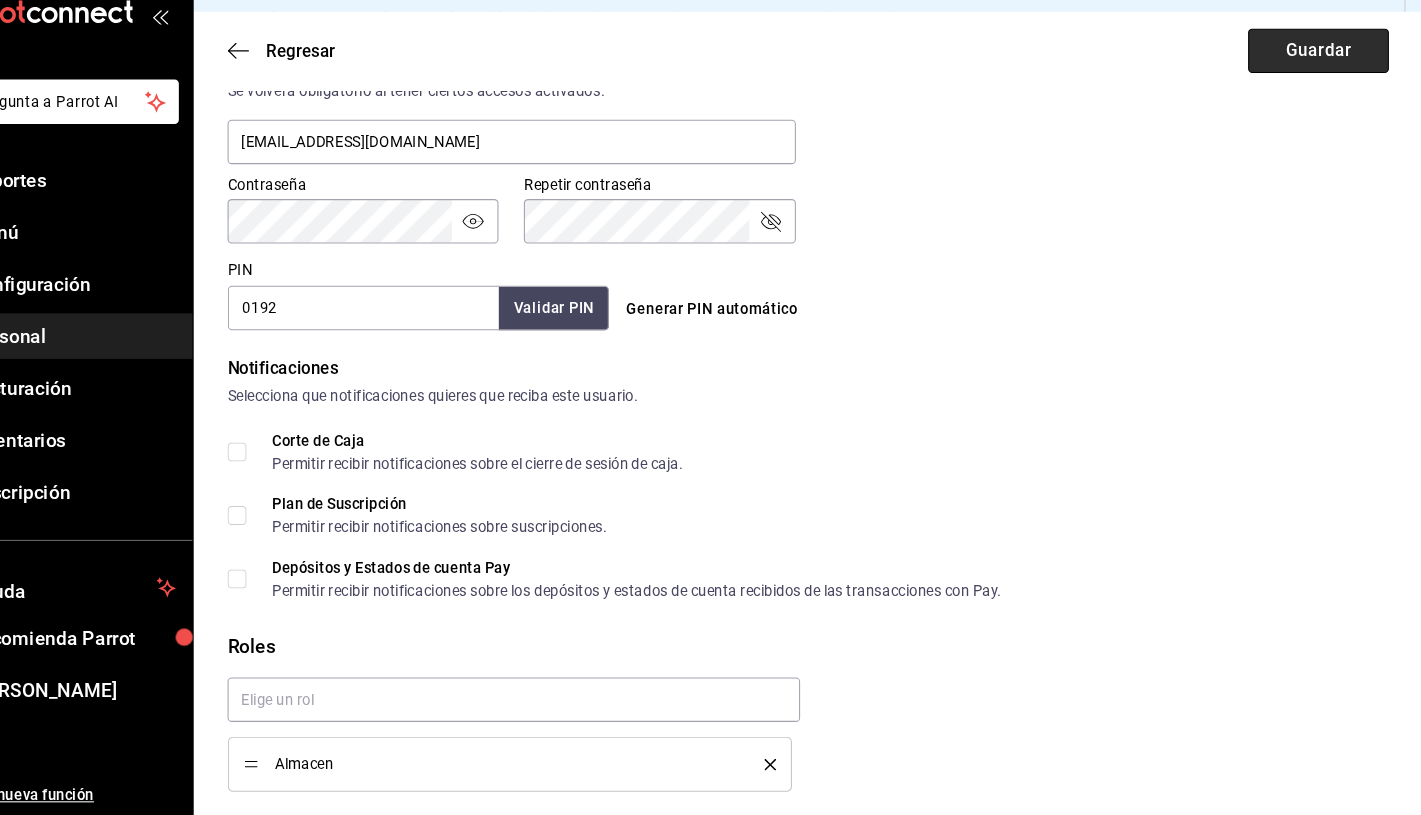 click on "Guardar" at bounding box center (1322, 93) 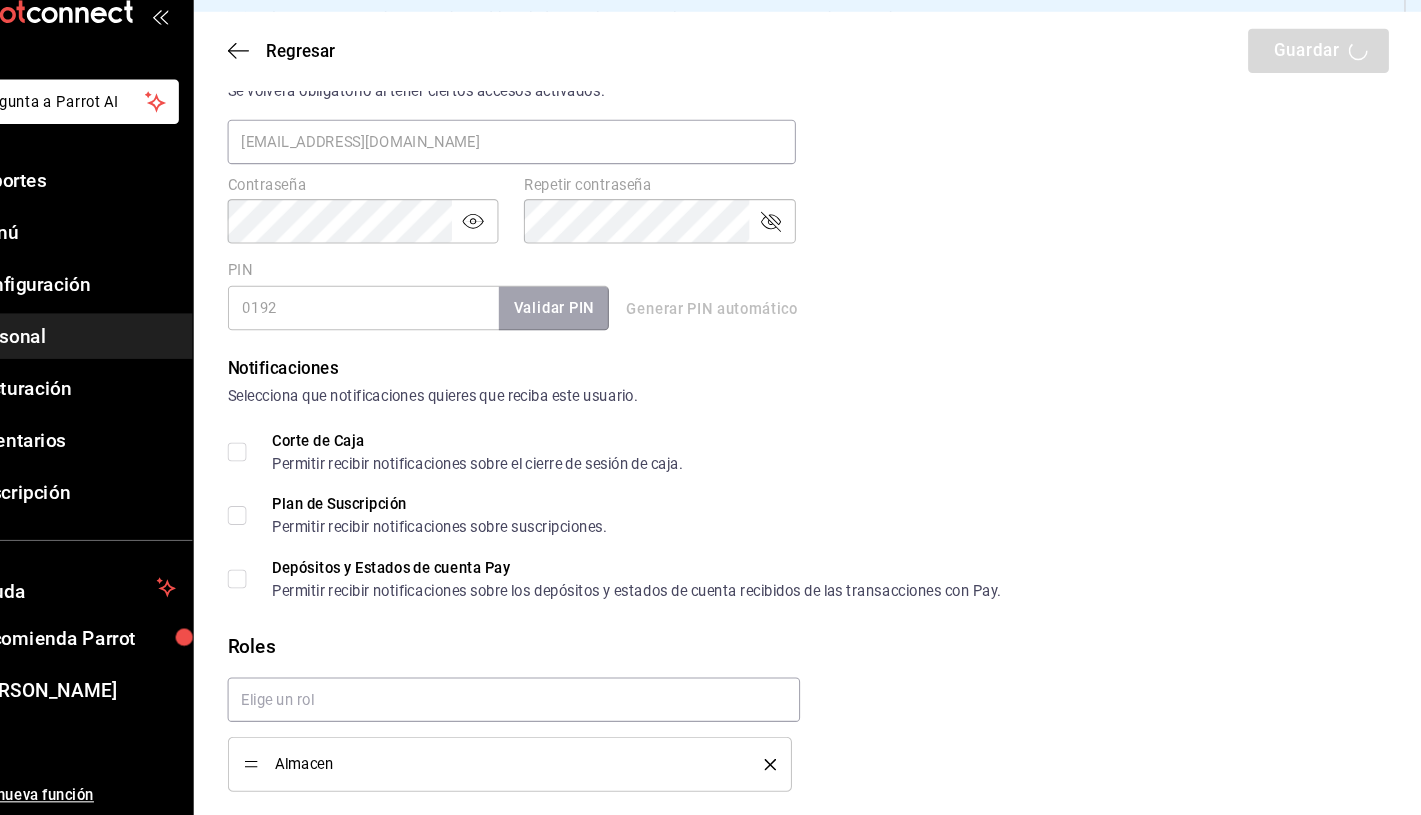 scroll, scrollTop: 0, scrollLeft: 0, axis: both 